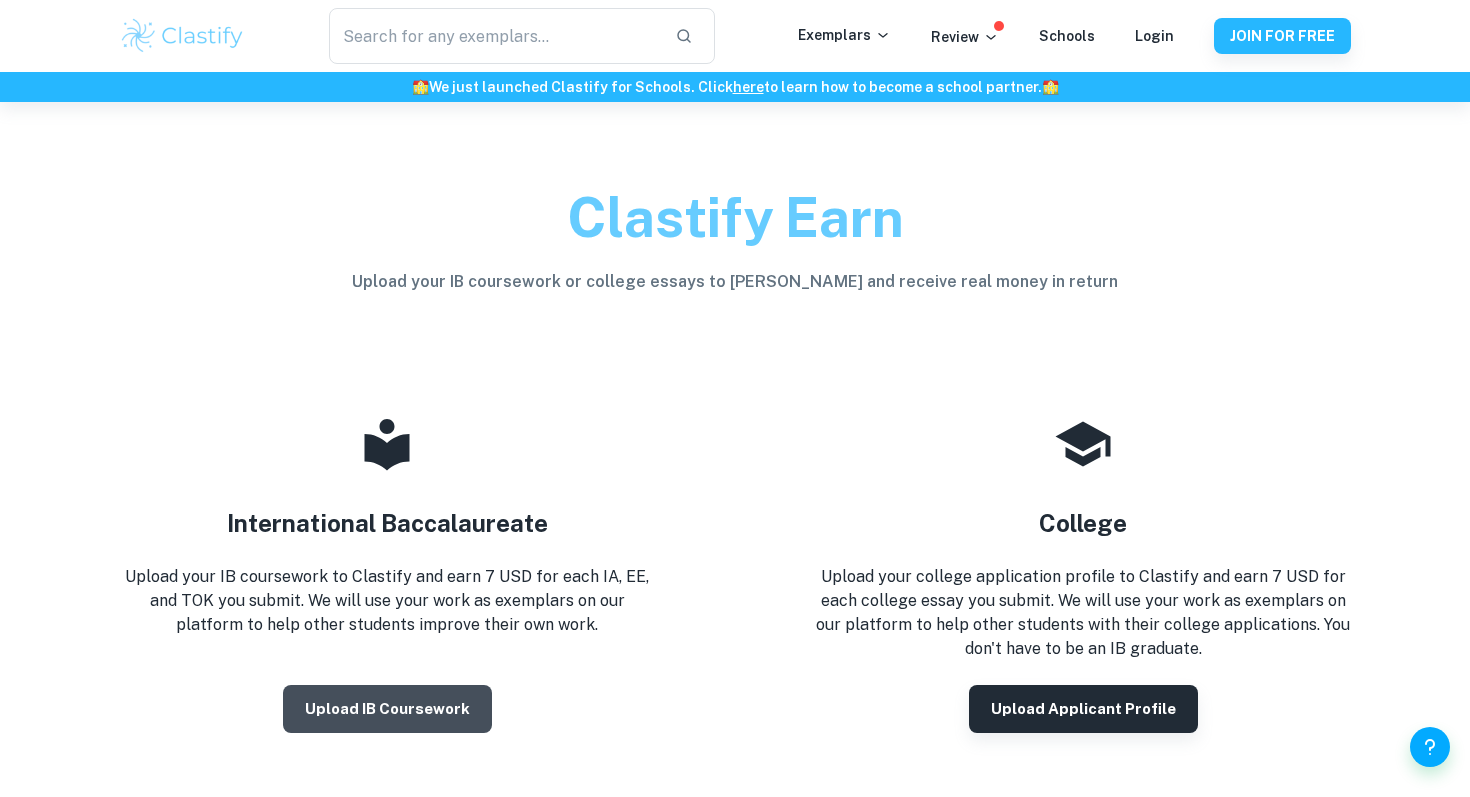 scroll, scrollTop: 0, scrollLeft: 0, axis: both 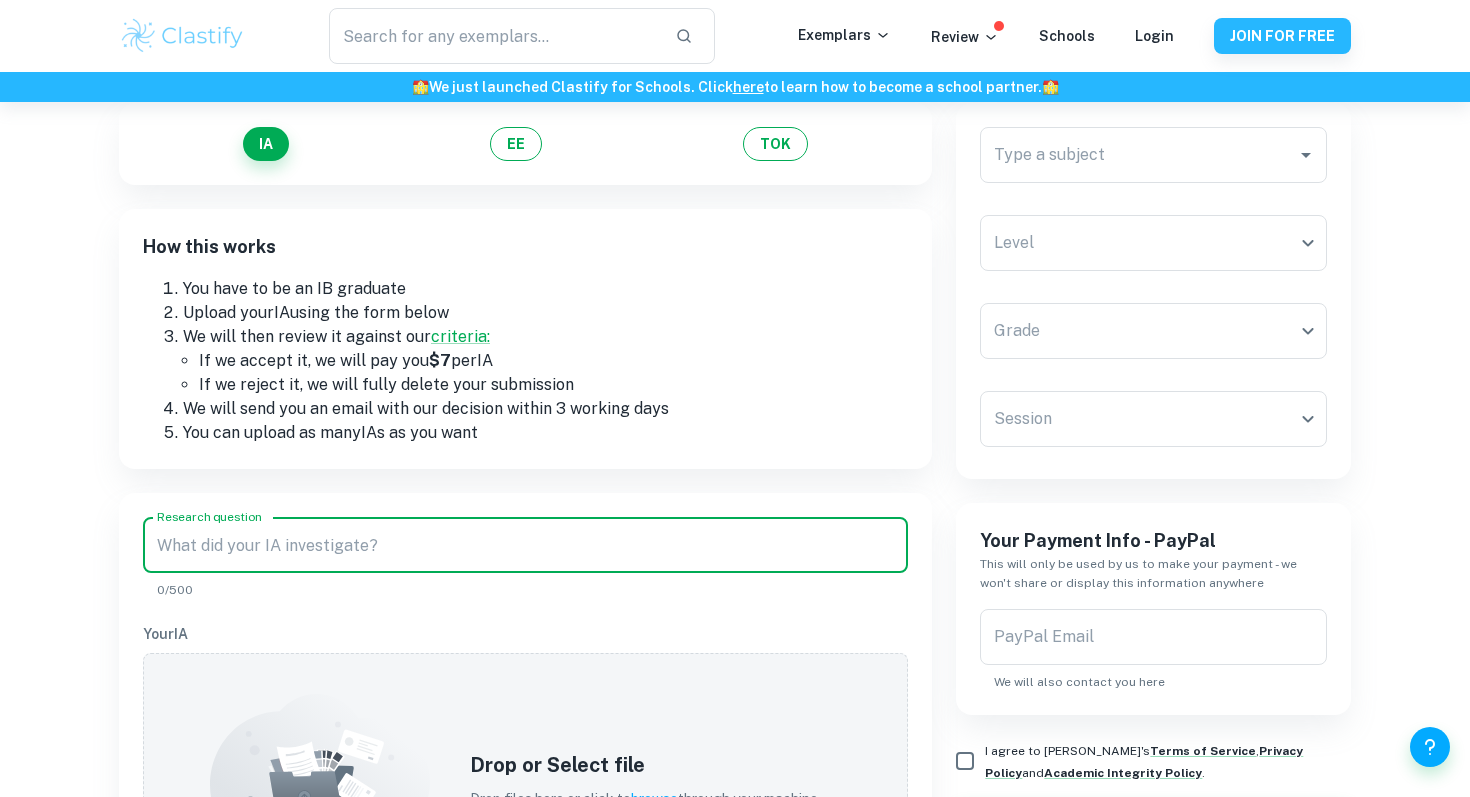 click on "Research question" at bounding box center (525, 545) 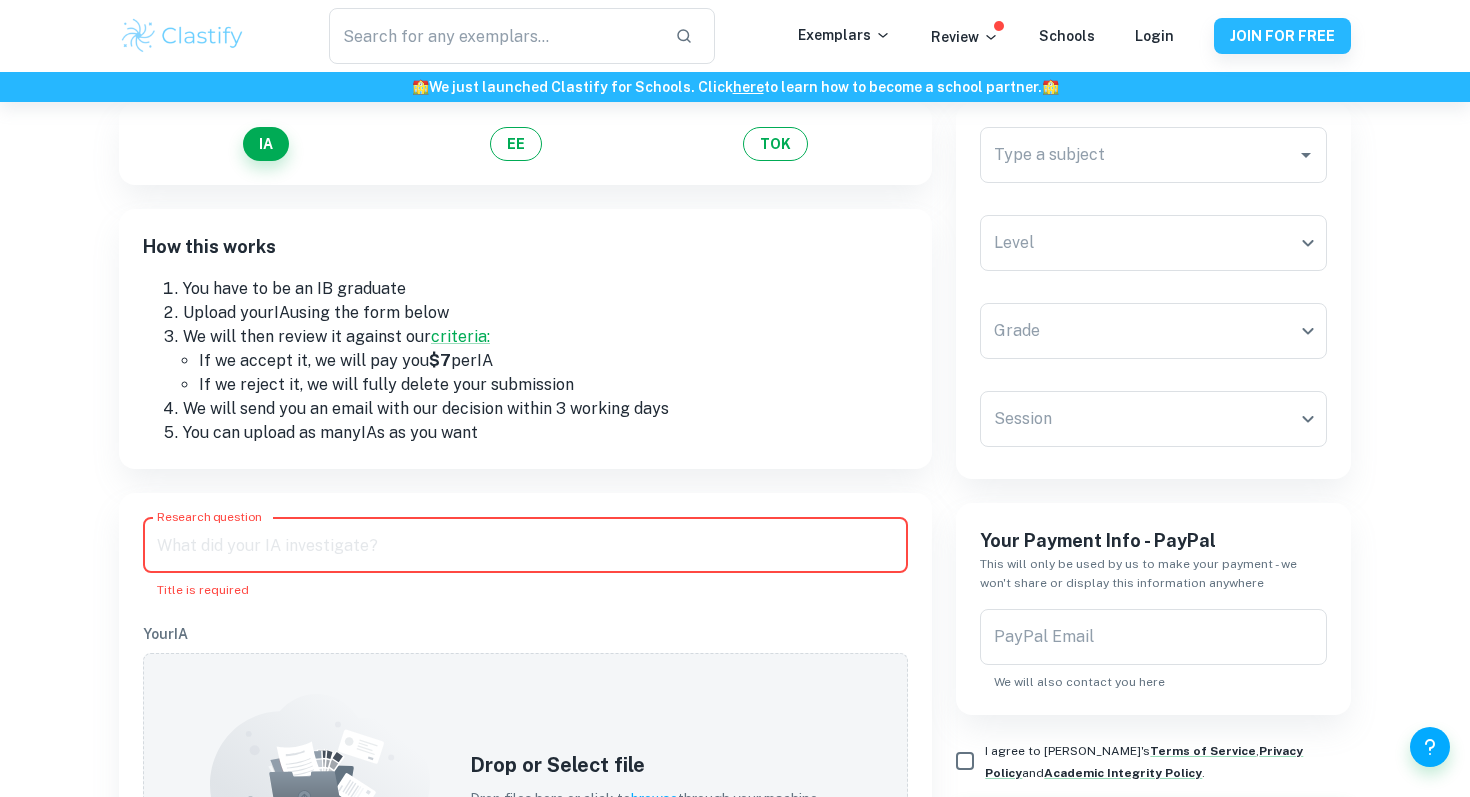 paste on "Investigating how the nightlife centre in [GEOGRAPHIC_DATA] impacts the water quality in the nearby [GEOGRAPHIC_DATA]" 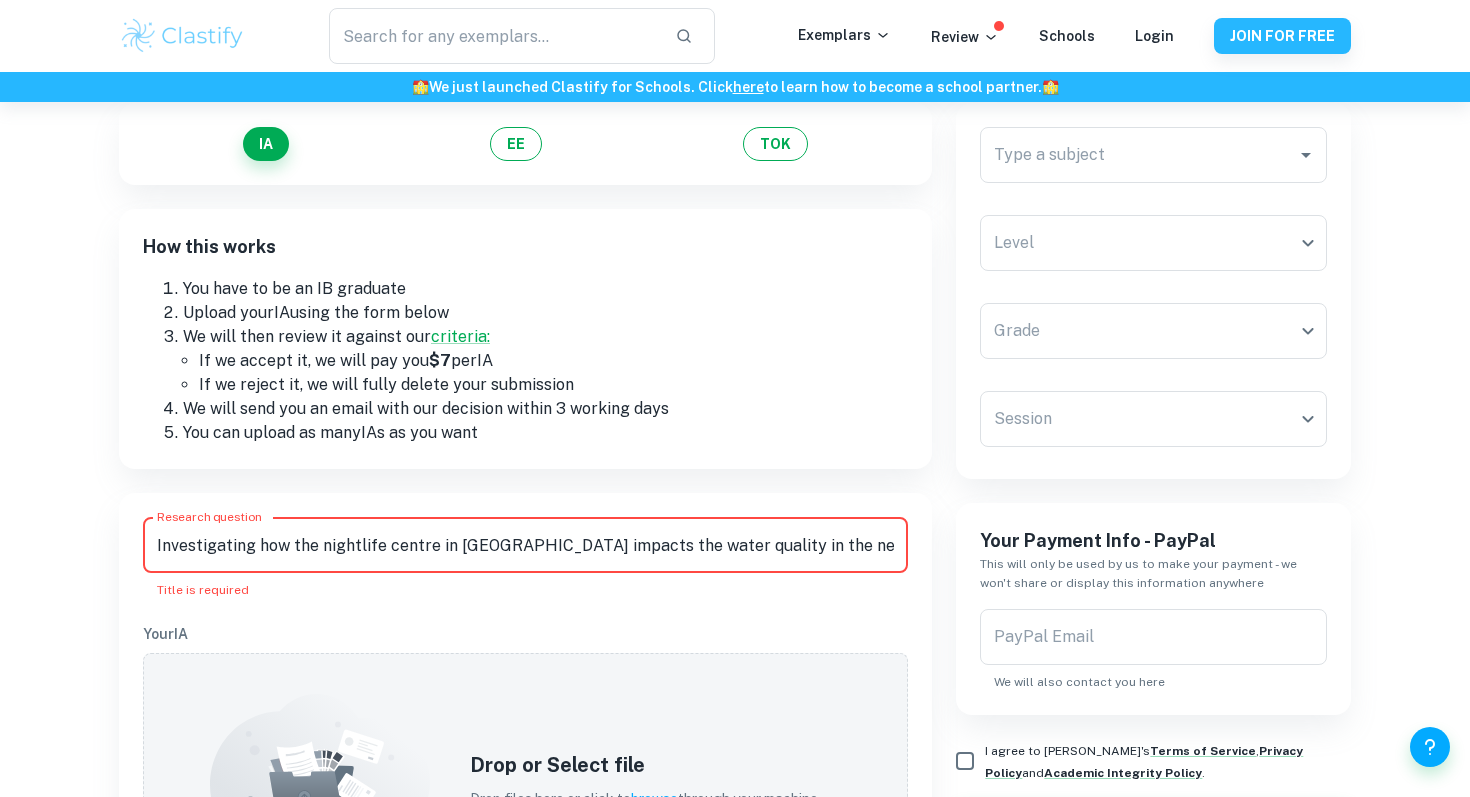 scroll, scrollTop: 0, scrollLeft: 58, axis: horizontal 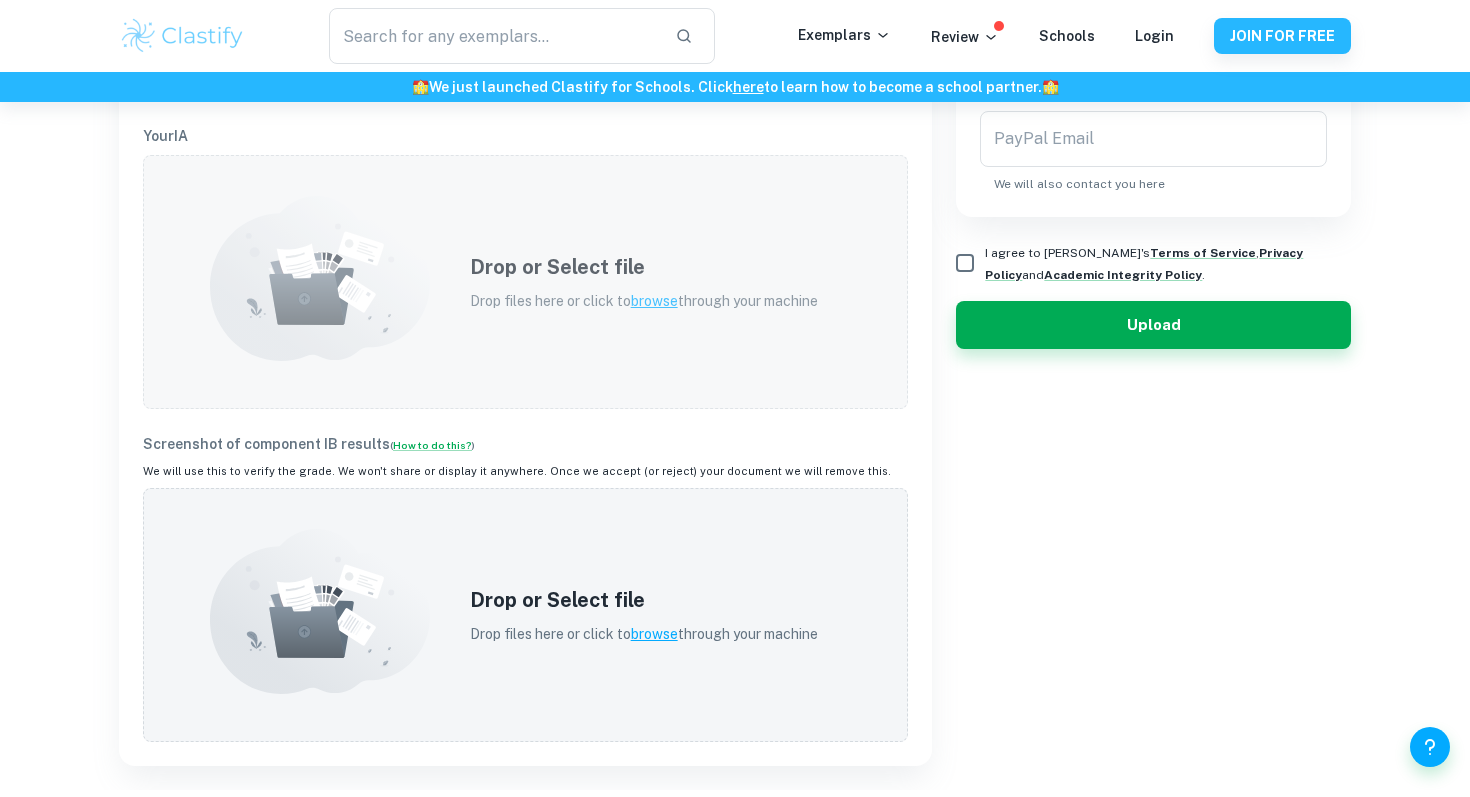 type on "Investigating how the nightlife centre in [GEOGRAPHIC_DATA] impacts the water quality in the nearby [GEOGRAPHIC_DATA]" 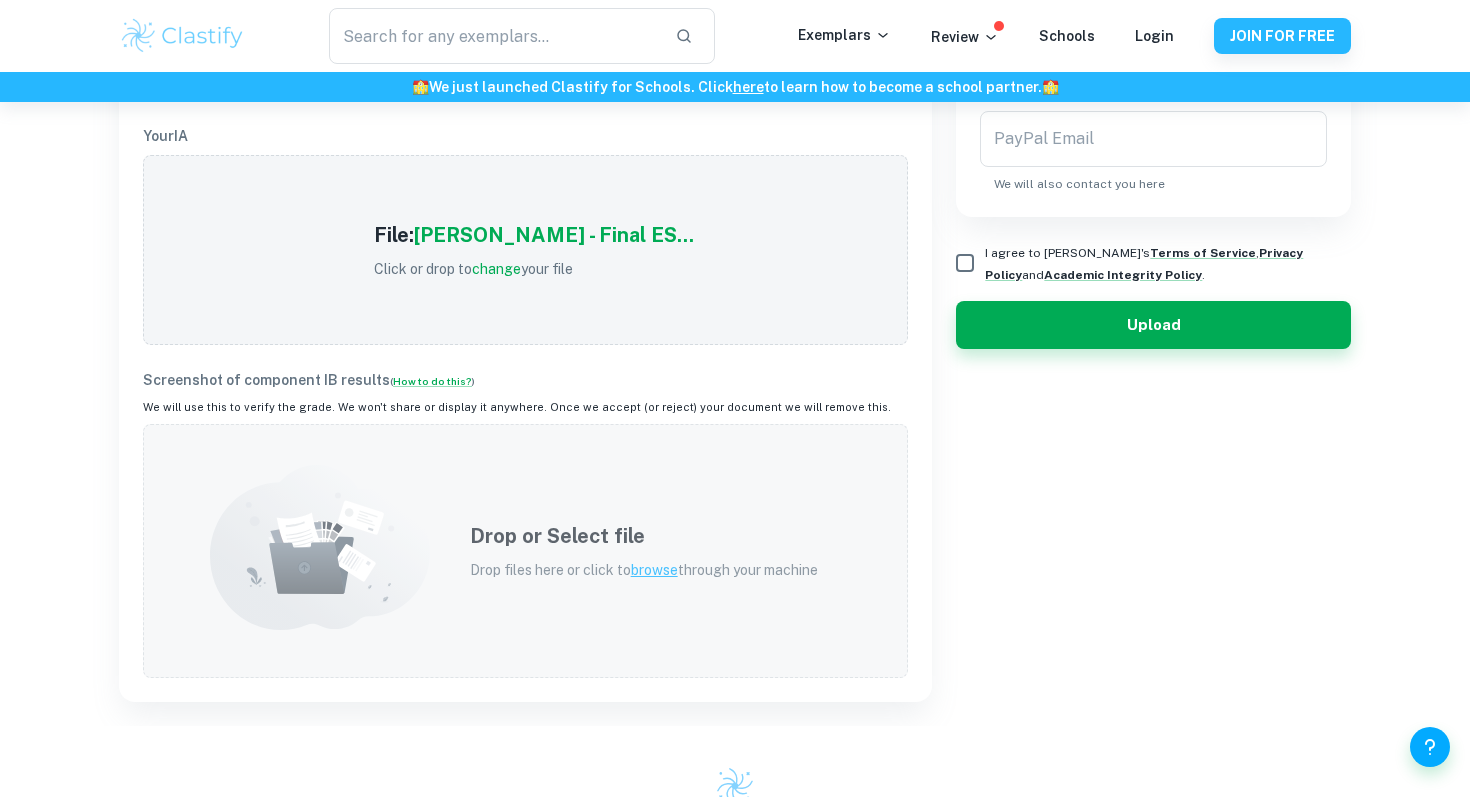 click on "Drop or Select file Drop files here or click to  browse  through your machine" at bounding box center (644, 551) 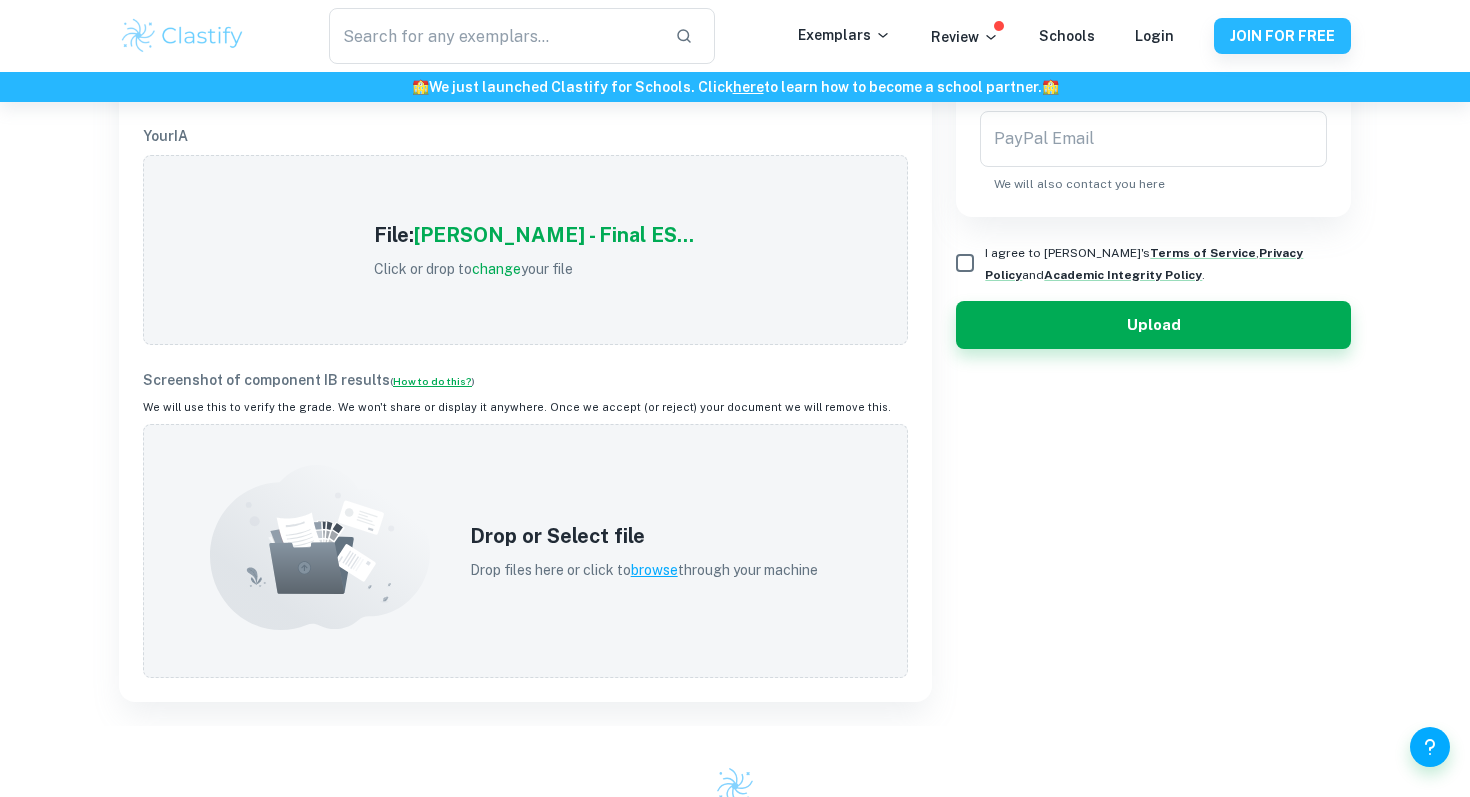 click on "How to do this?" at bounding box center (432, 381) 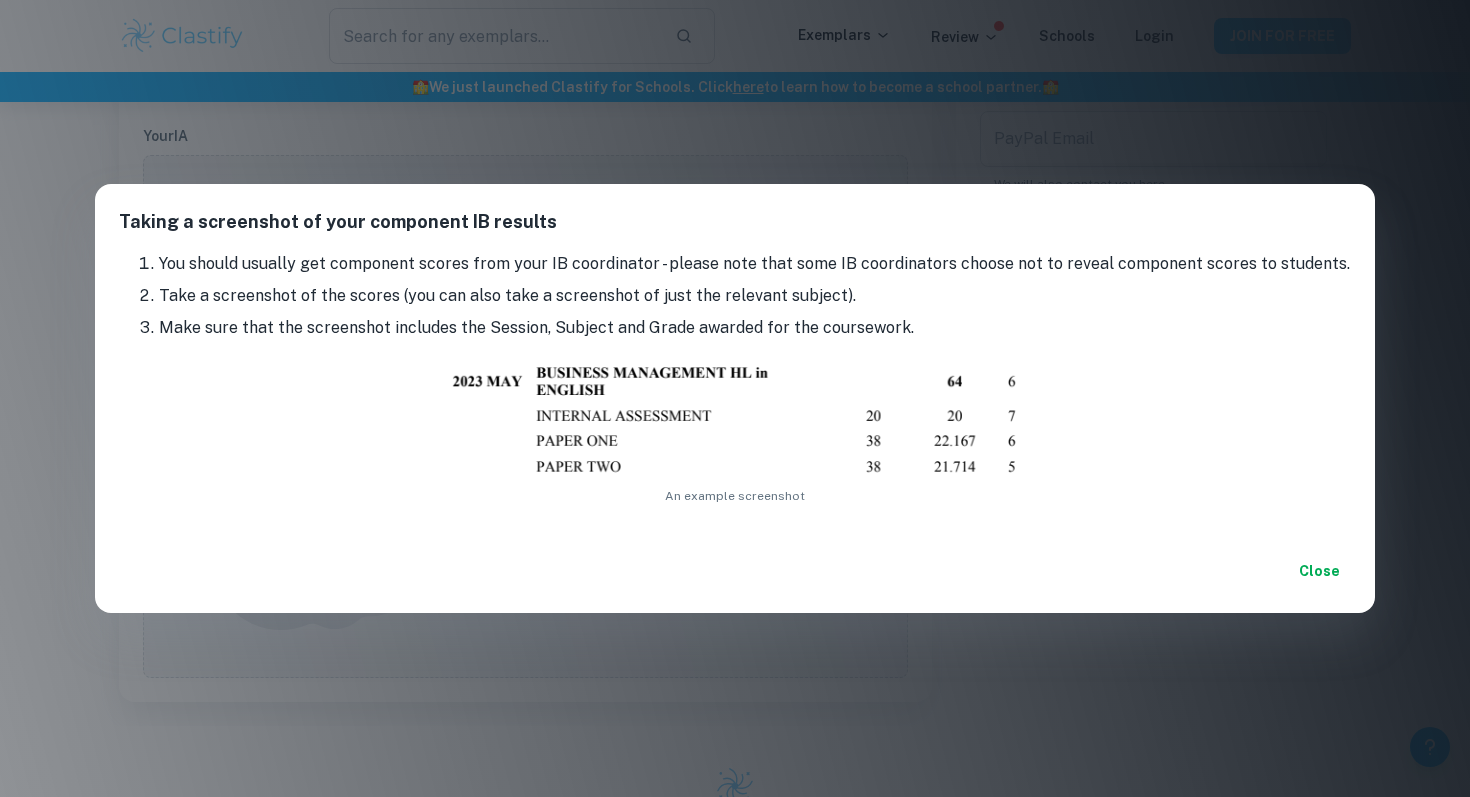 click on "Close" at bounding box center [735, 571] 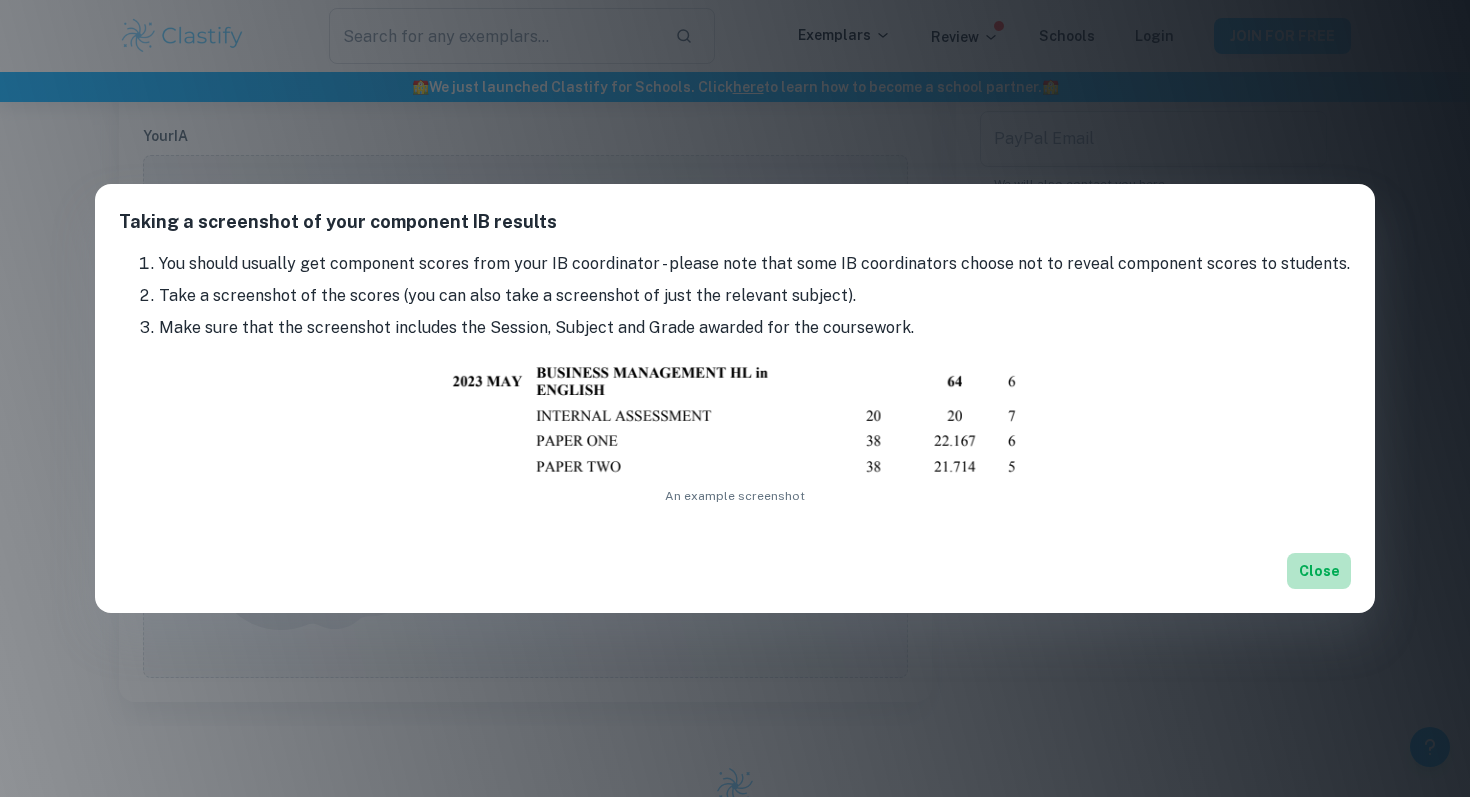 click on "Close" at bounding box center (1319, 571) 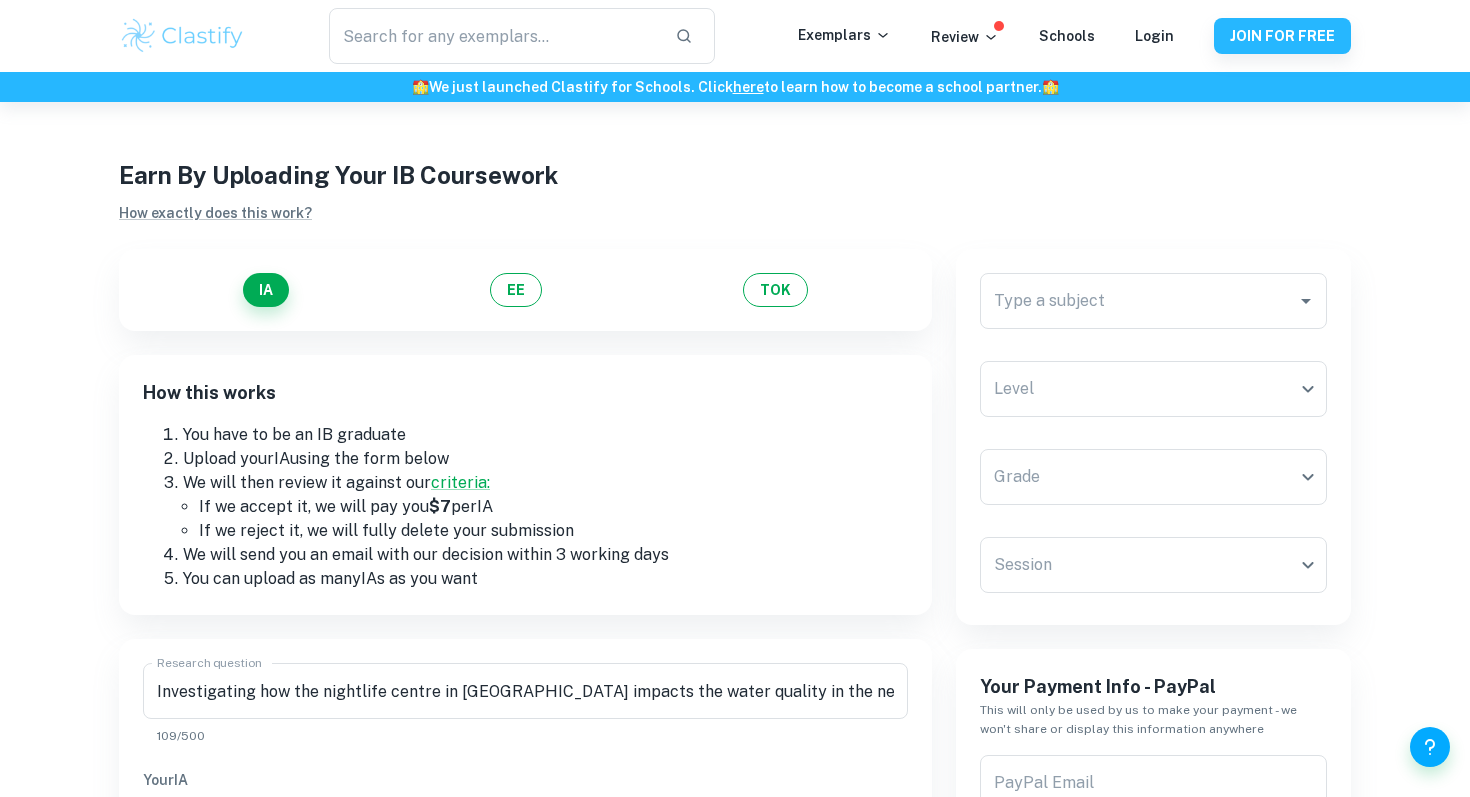 scroll, scrollTop: 0, scrollLeft: 0, axis: both 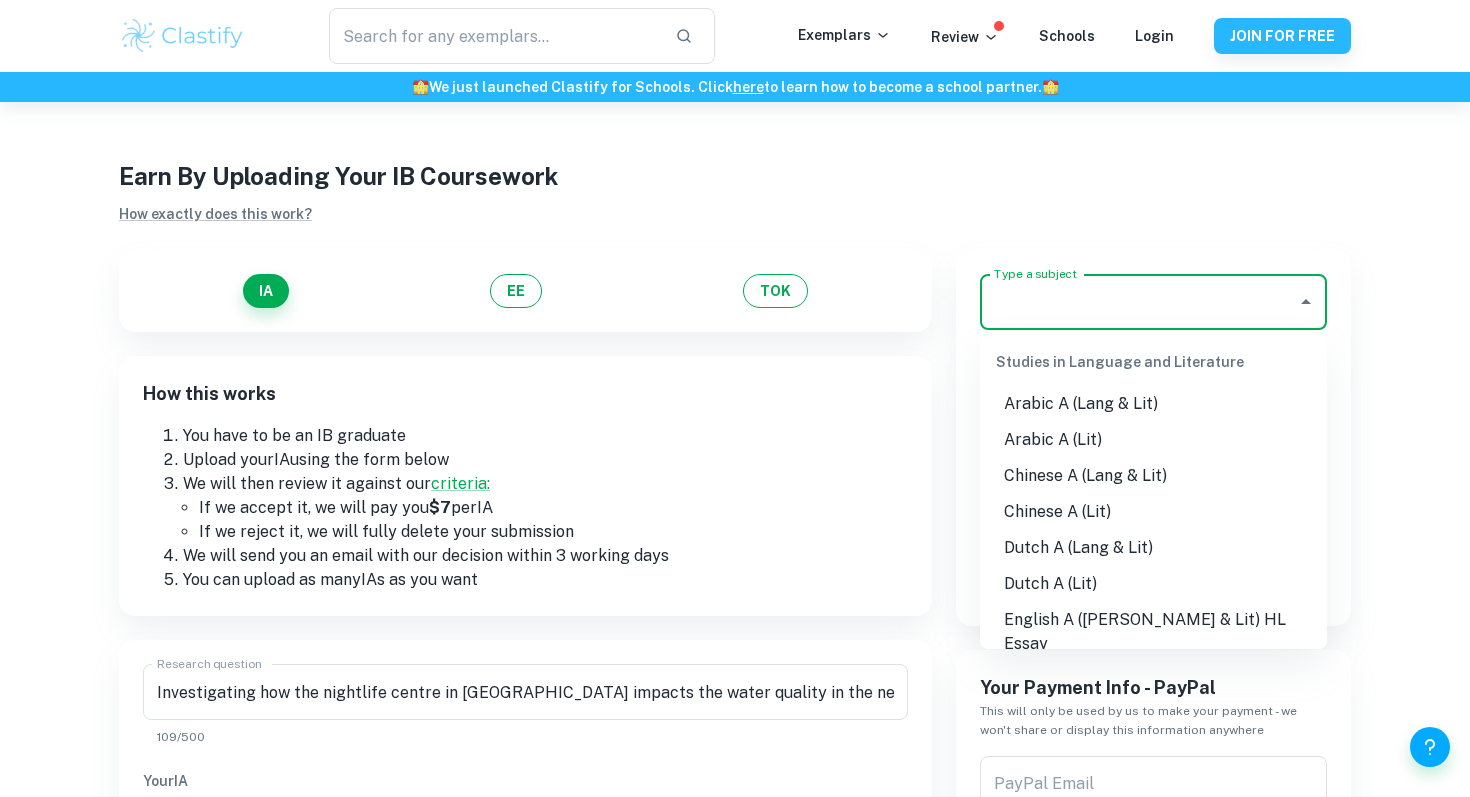 click on "Type a subject" at bounding box center [1138, 302] 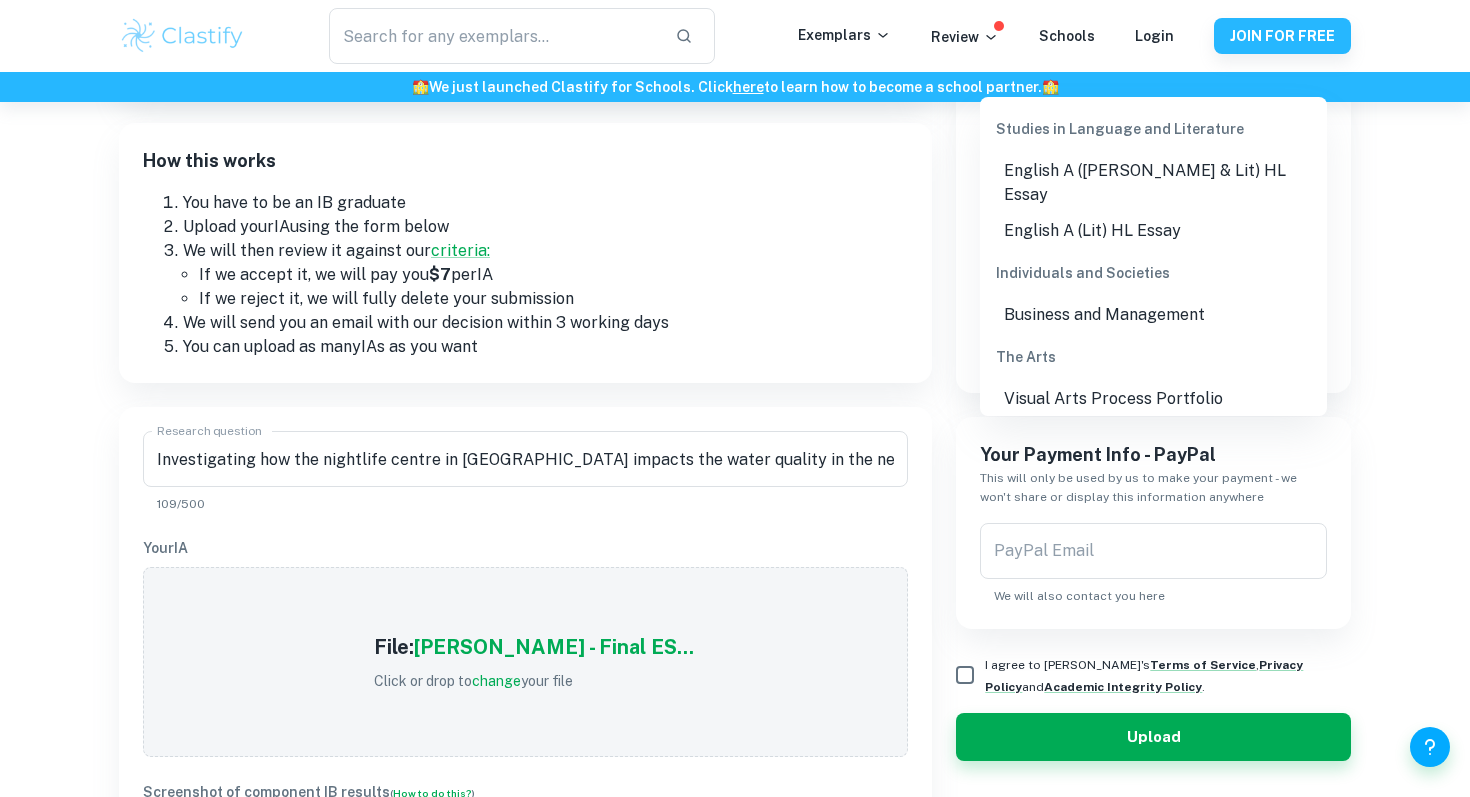 scroll, scrollTop: 358, scrollLeft: 0, axis: vertical 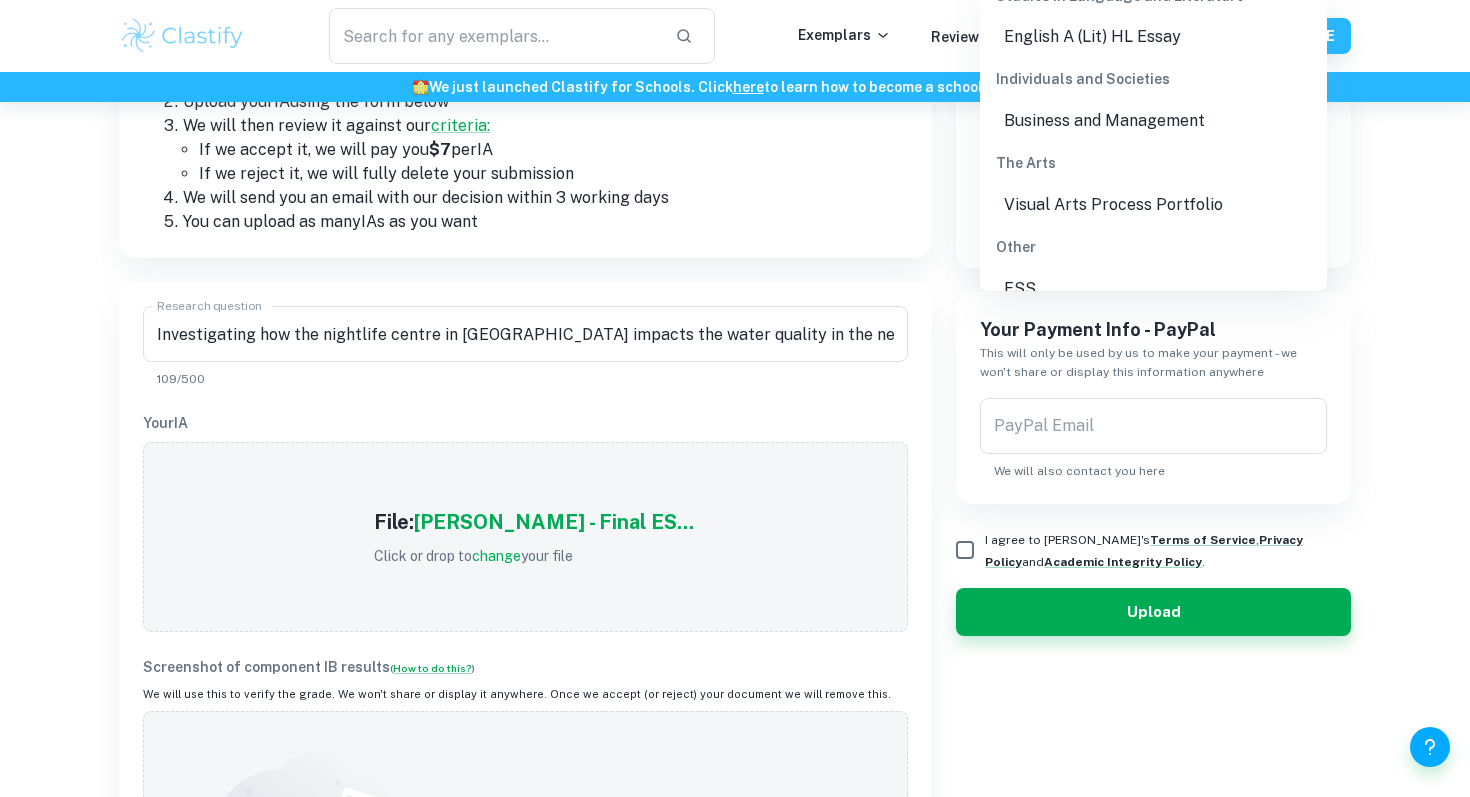 click on "ESS" at bounding box center (1153, 289) 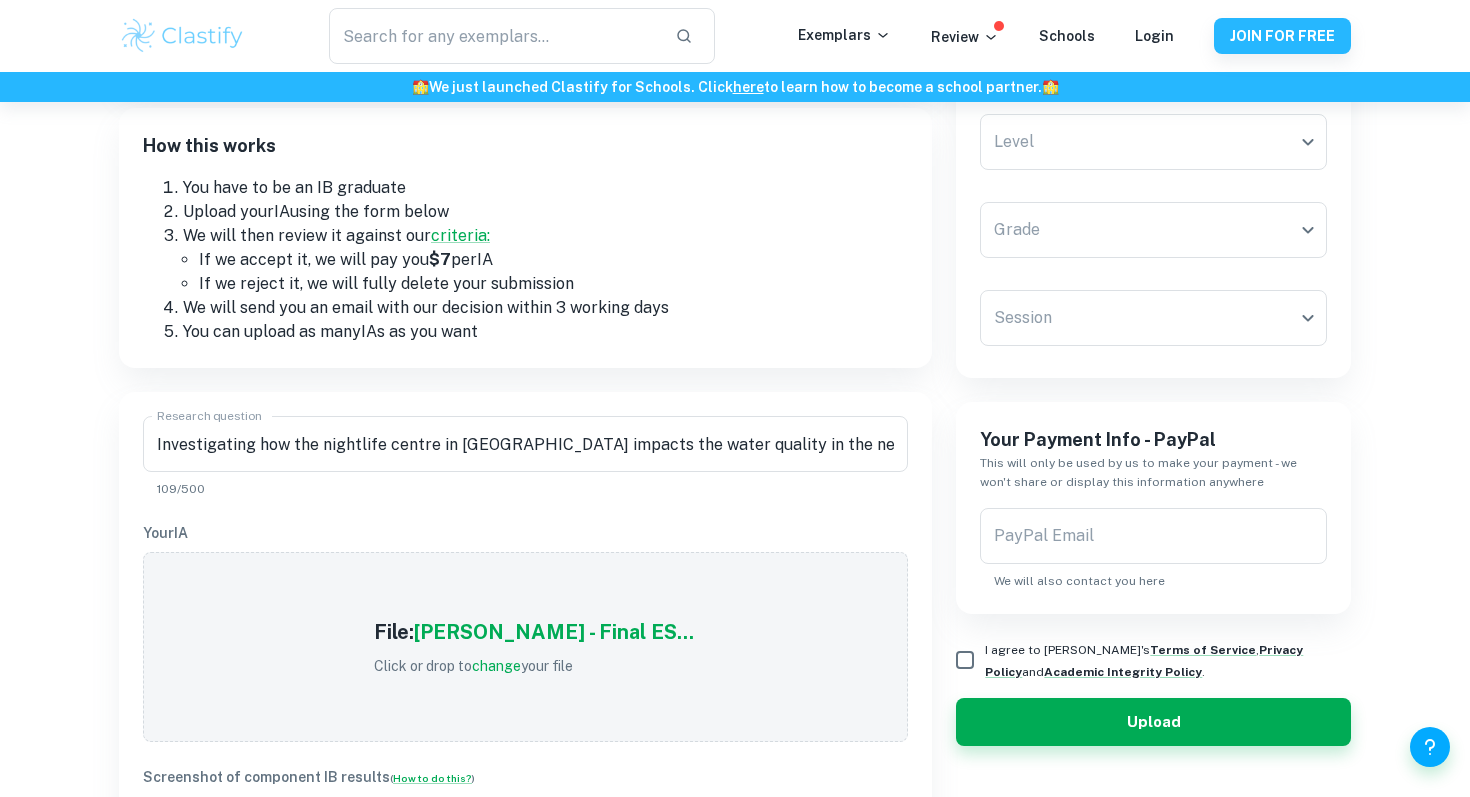 scroll, scrollTop: 93, scrollLeft: 0, axis: vertical 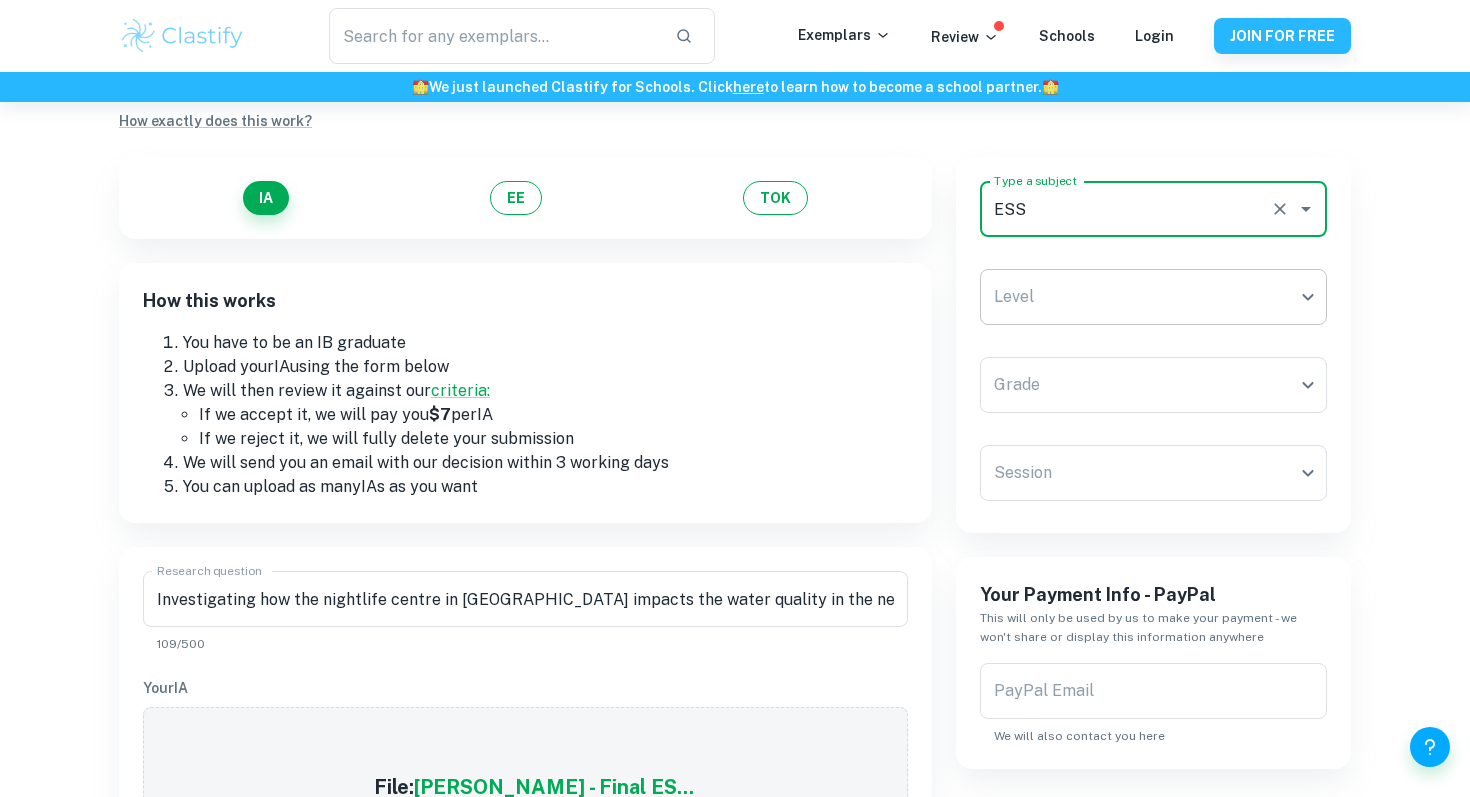 type on "ESS" 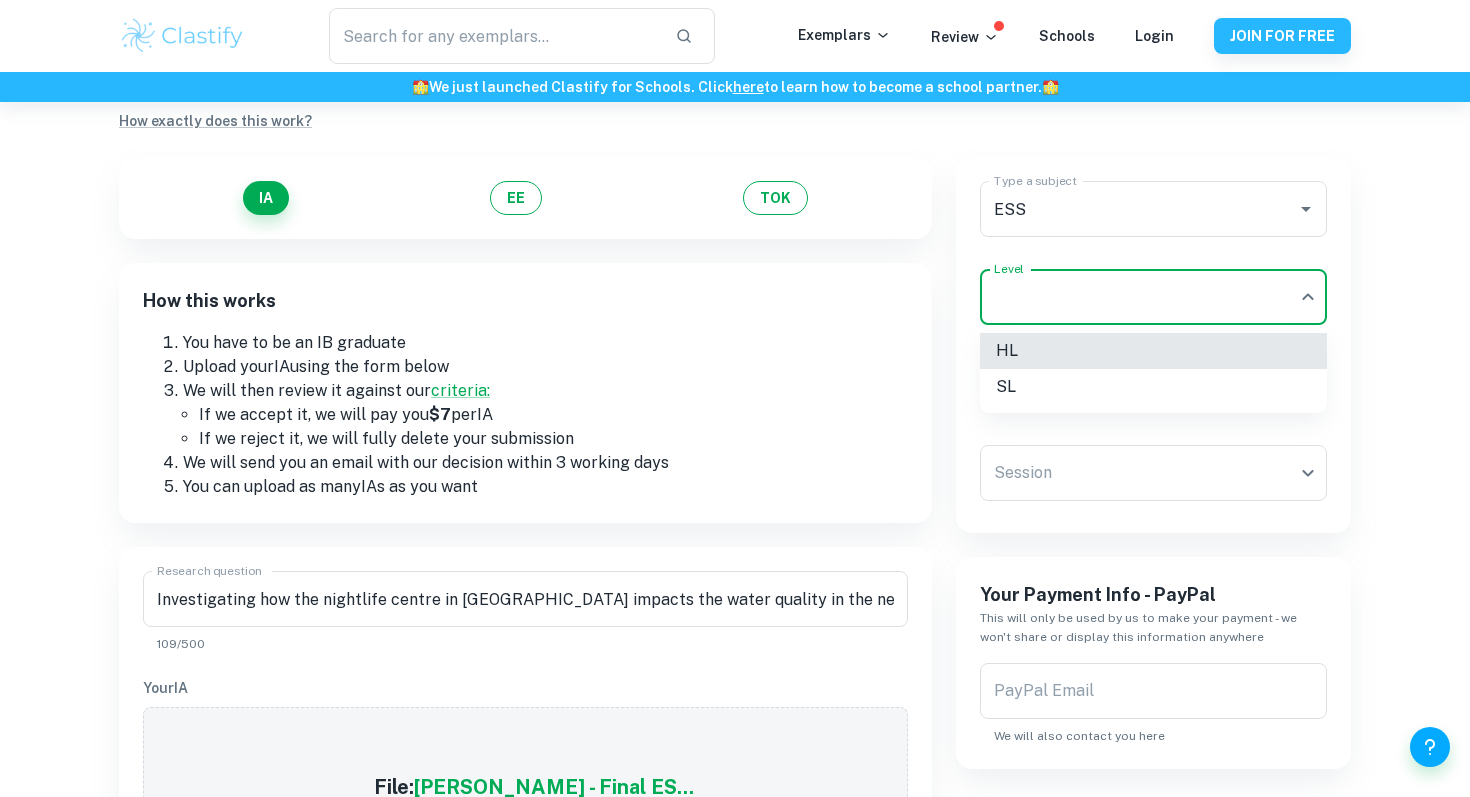 click on "We value your privacy We use cookies to enhance your browsing experience, serve personalised ads or content, and analyse our traffic. By clicking "Accept All", you consent to our use of cookies.   Cookie Policy Customise   Reject All   Accept All   Customise Consent Preferences   We use cookies to help you navigate efficiently and perform certain functions. You will find detailed information about all cookies under each consent category below. The cookies that are categorised as "Necessary" are stored on your browser as they are essential for enabling the basic functionalities of the site. ...  Show more For more information on how Google's third-party cookies operate and handle your data, see:   Google Privacy Policy Necessary Always Active Necessary cookies are required to enable the basic features of this site, such as providing secure log-in or adjusting your consent preferences. These cookies do not store any personally identifiable data. Functional Analytics Performance Advertisement Uncategorised" at bounding box center (735, 407) 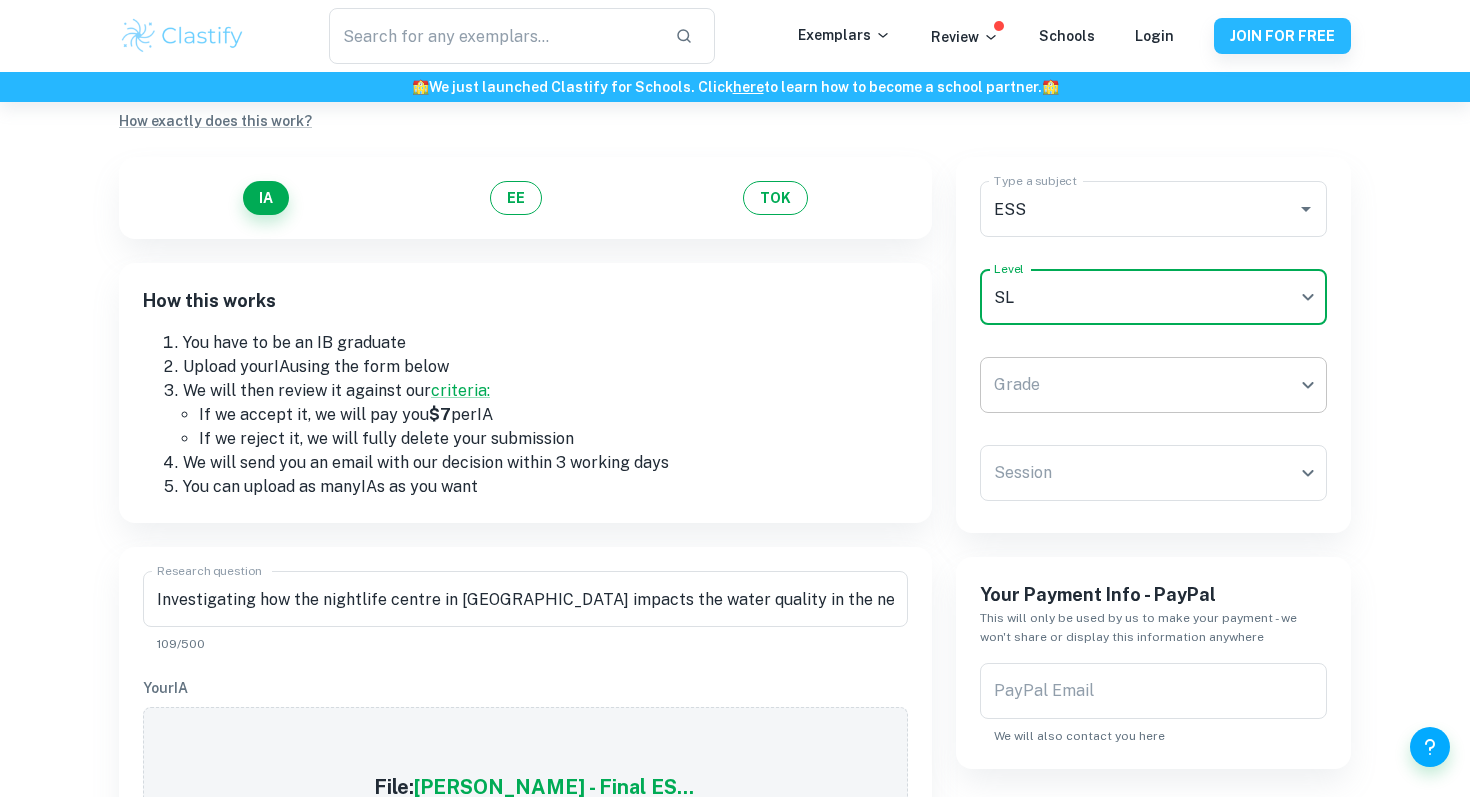 click on "We value your privacy We use cookies to enhance your browsing experience, serve personalised ads or content, and analyse our traffic. By clicking "Accept All", you consent to our use of cookies.   Cookie Policy Customise   Reject All   Accept All   Customise Consent Preferences   We use cookies to help you navigate efficiently and perform certain functions. You will find detailed information about all cookies under each consent category below. The cookies that are categorised as "Necessary" are stored on your browser as they are essential for enabling the basic functionalities of the site. ...  Show more For more information on how Google's third-party cookies operate and handle your data, see:   Google Privacy Policy Necessary Always Active Necessary cookies are required to enable the basic features of this site, such as providing secure log-in or adjusting your consent preferences. These cookies do not store any personally identifiable data. Functional Analytics Performance Advertisement Uncategorised" at bounding box center [735, 407] 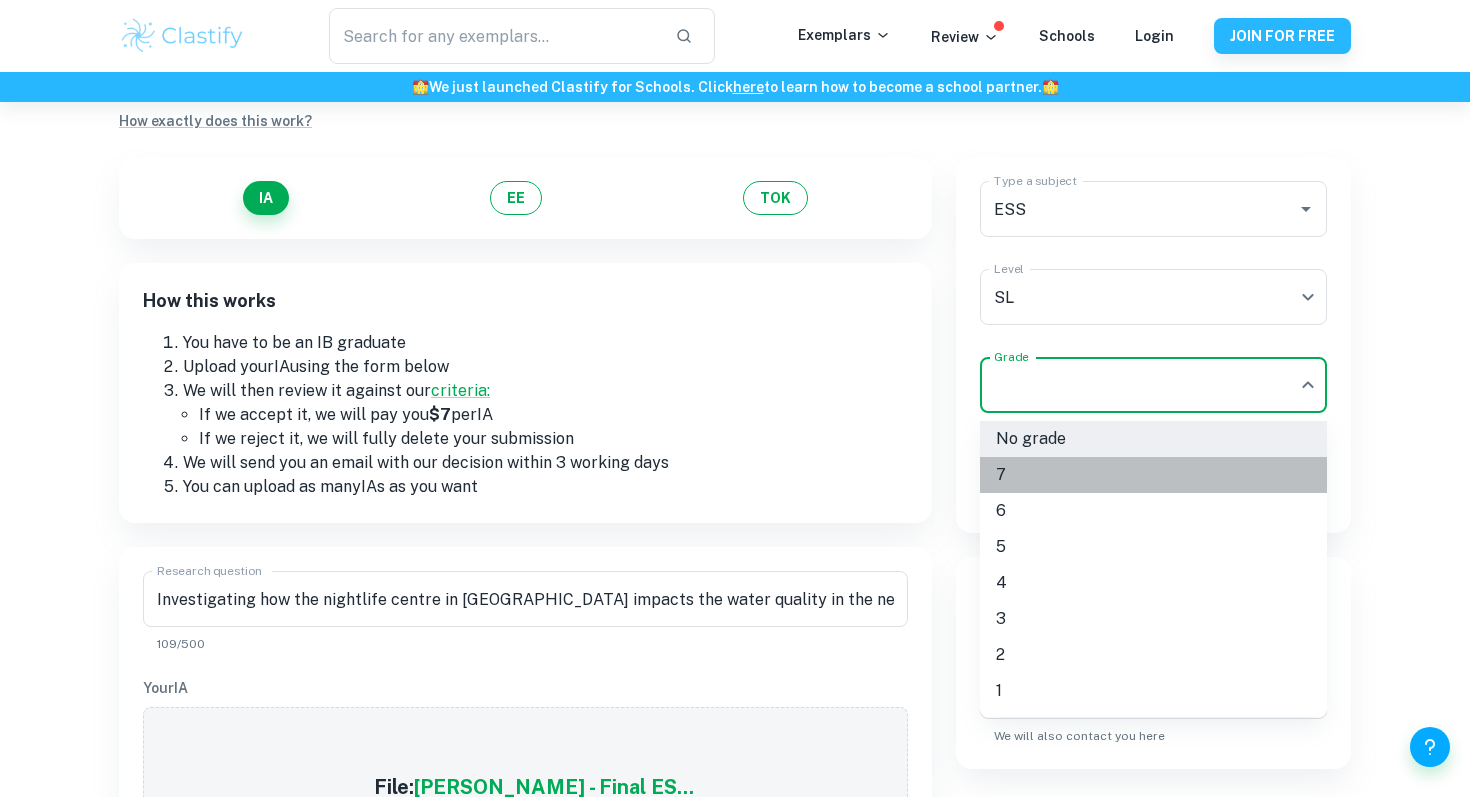click on "7" at bounding box center [1153, 475] 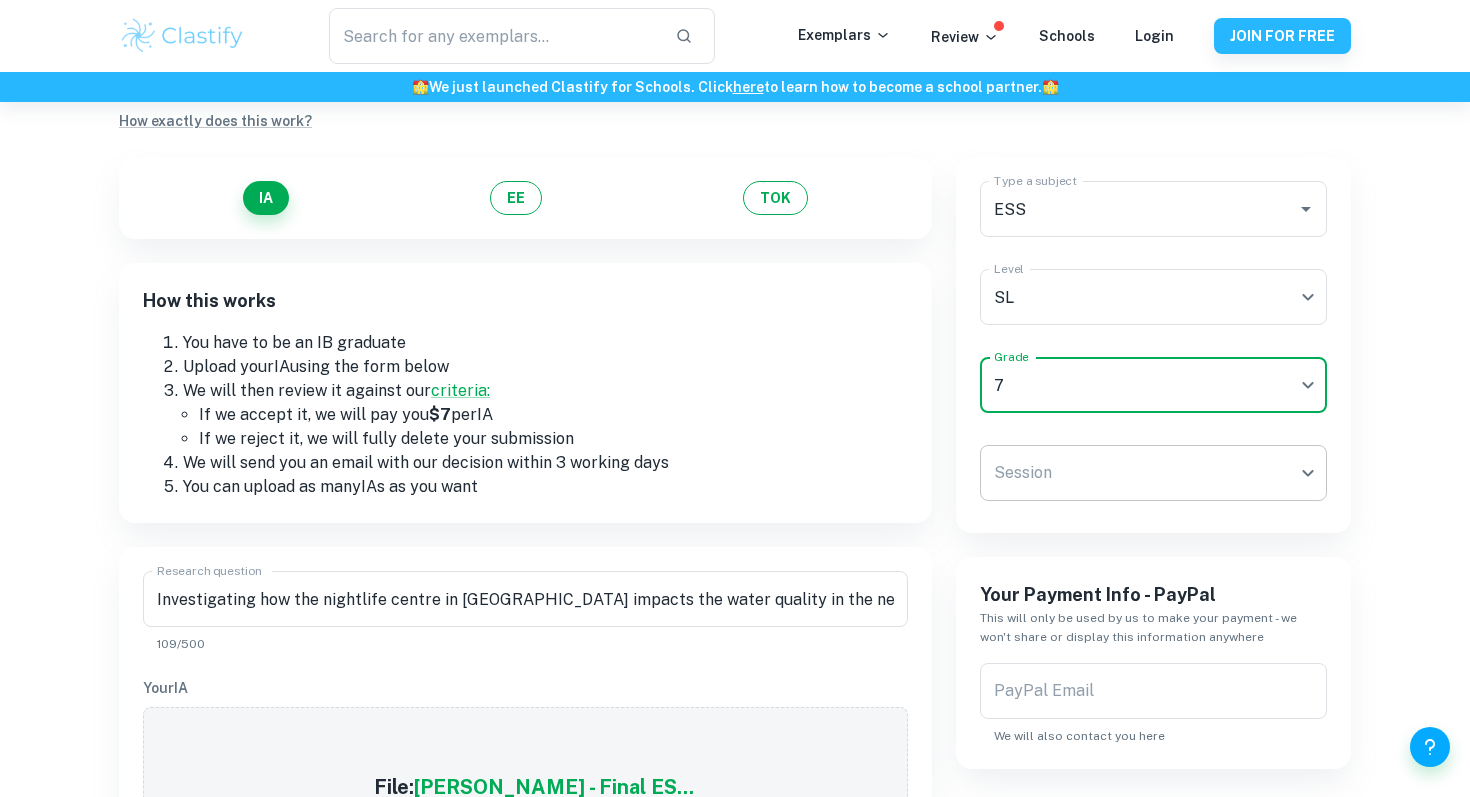 click on "We value your privacy We use cookies to enhance your browsing experience, serve personalised ads or content, and analyse our traffic. By clicking "Accept All", you consent to our use of cookies.   Cookie Policy Customise   Reject All   Accept All   Customise Consent Preferences   We use cookies to help you navigate efficiently and perform certain functions. You will find detailed information about all cookies under each consent category below. The cookies that are categorised as "Necessary" are stored on your browser as they are essential for enabling the basic functionalities of the site. ...  Show more For more information on how Google's third-party cookies operate and handle your data, see:   Google Privacy Policy Necessary Always Active Necessary cookies are required to enable the basic features of this site, such as providing secure log-in or adjusting your consent preferences. These cookies do not store any personally identifiable data. Functional Analytics Performance Advertisement Uncategorised" at bounding box center (735, 407) 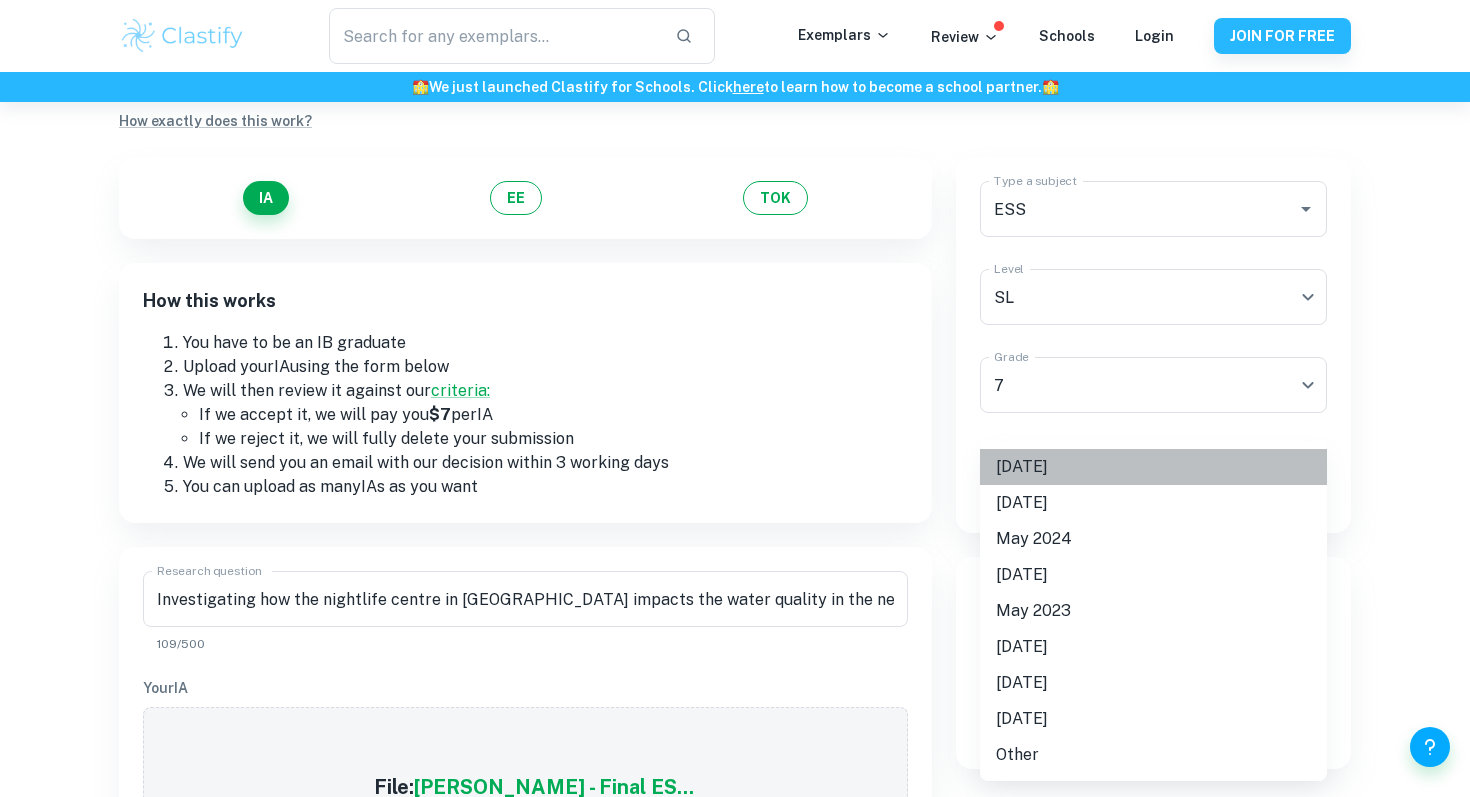click on "[DATE]" at bounding box center (1153, 467) 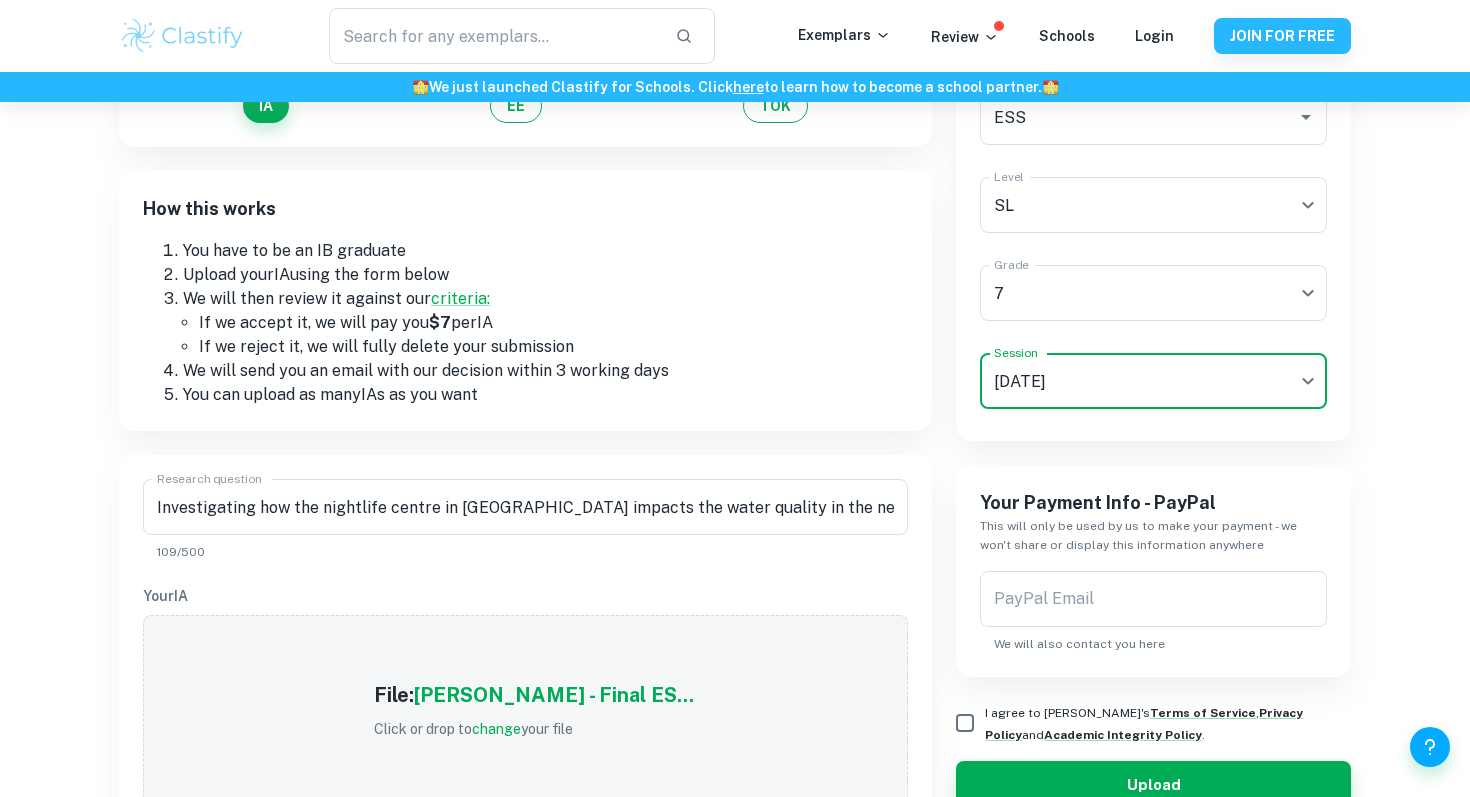scroll, scrollTop: 208, scrollLeft: 0, axis: vertical 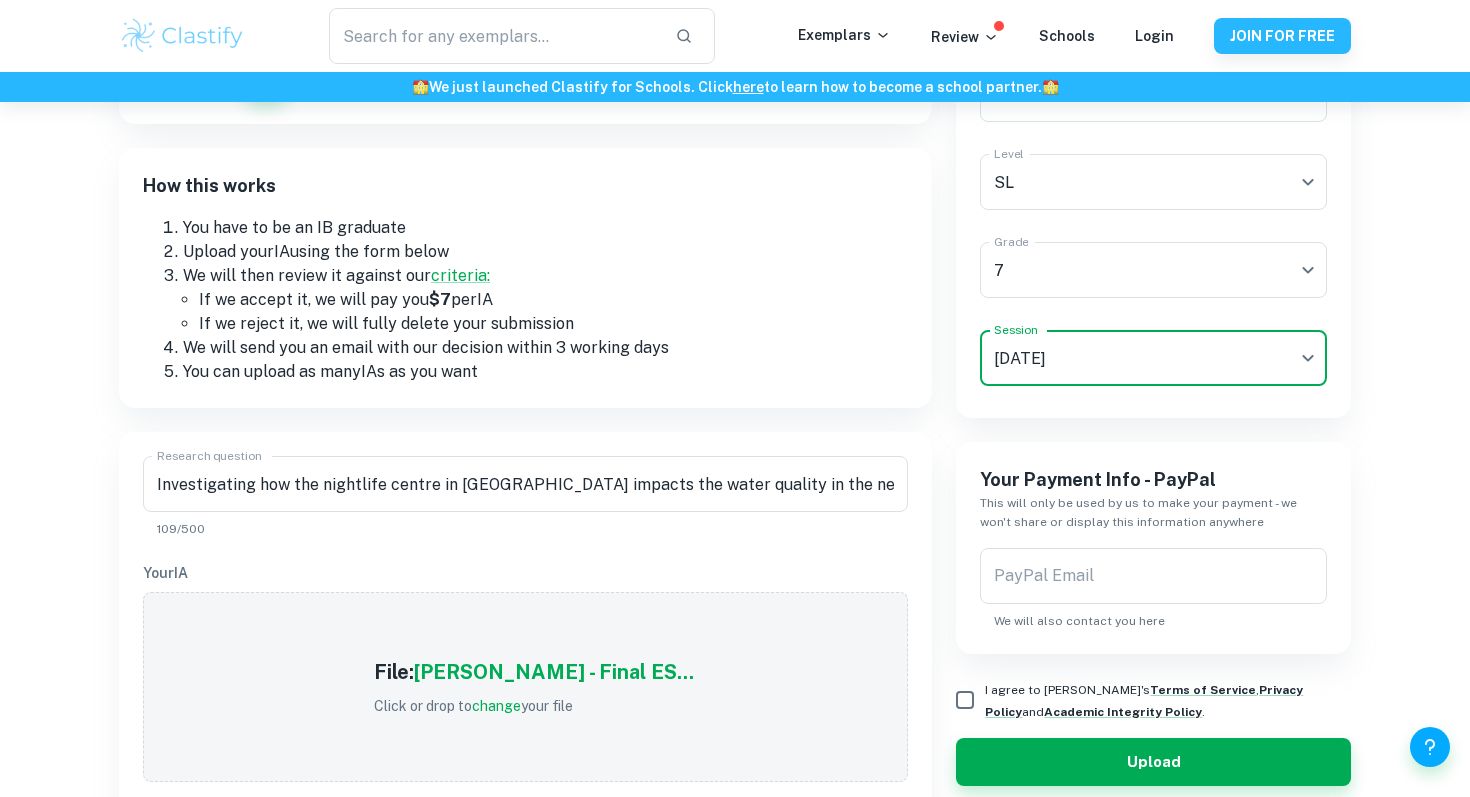 click on "PayPal Email" at bounding box center (1153, 576) 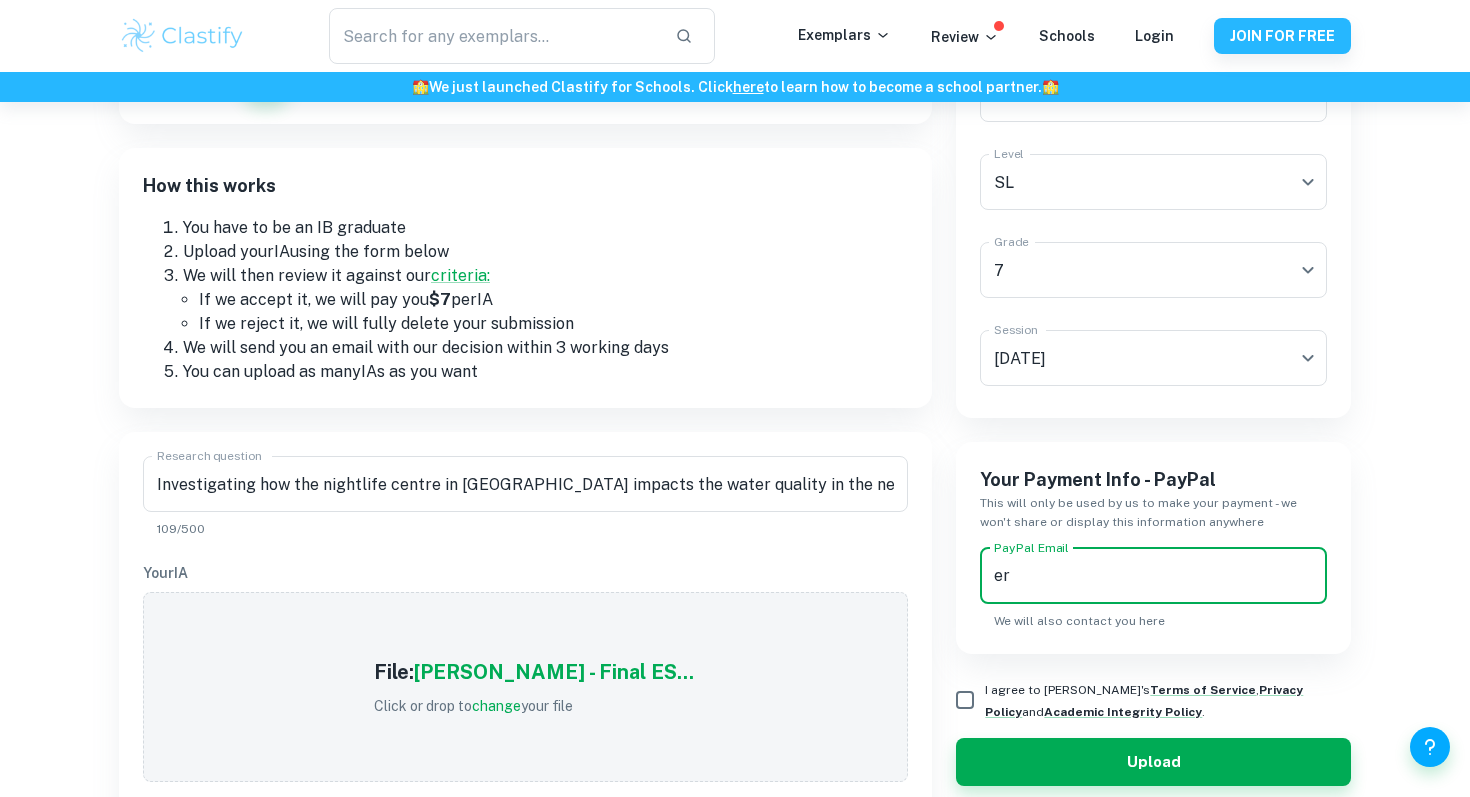 type on "e" 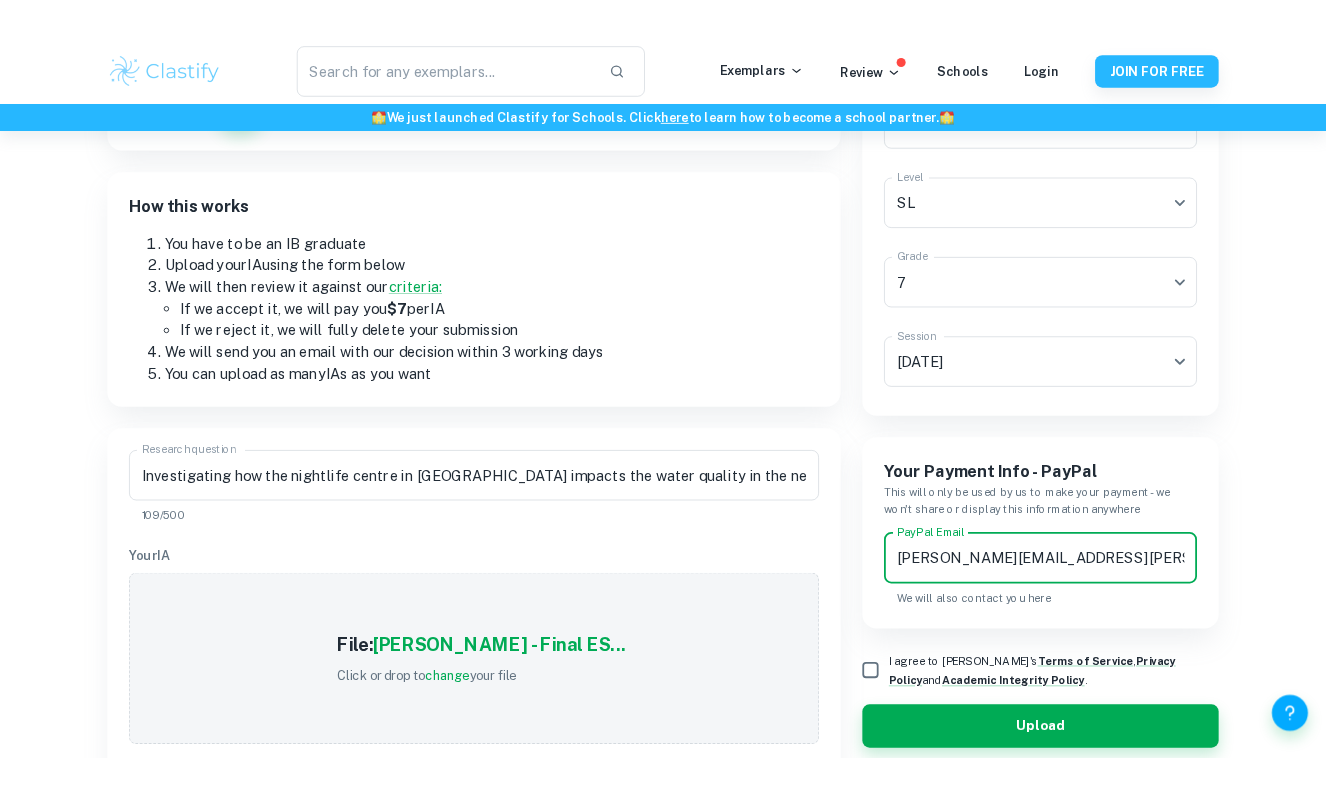 scroll, scrollTop: 275, scrollLeft: 0, axis: vertical 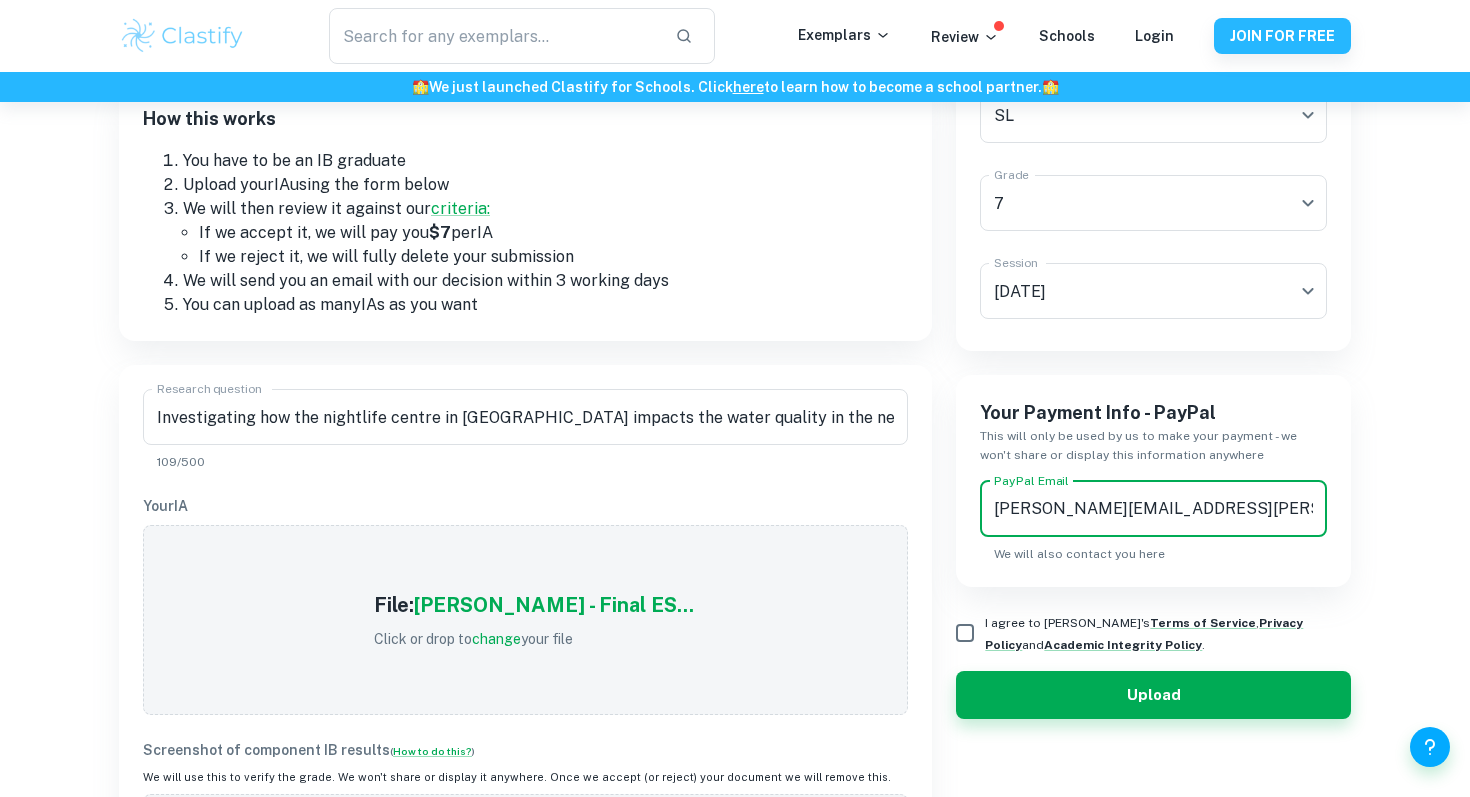 type on "[PERSON_NAME][EMAIL_ADDRESS][PERSON_NAME][DOMAIN_NAME]" 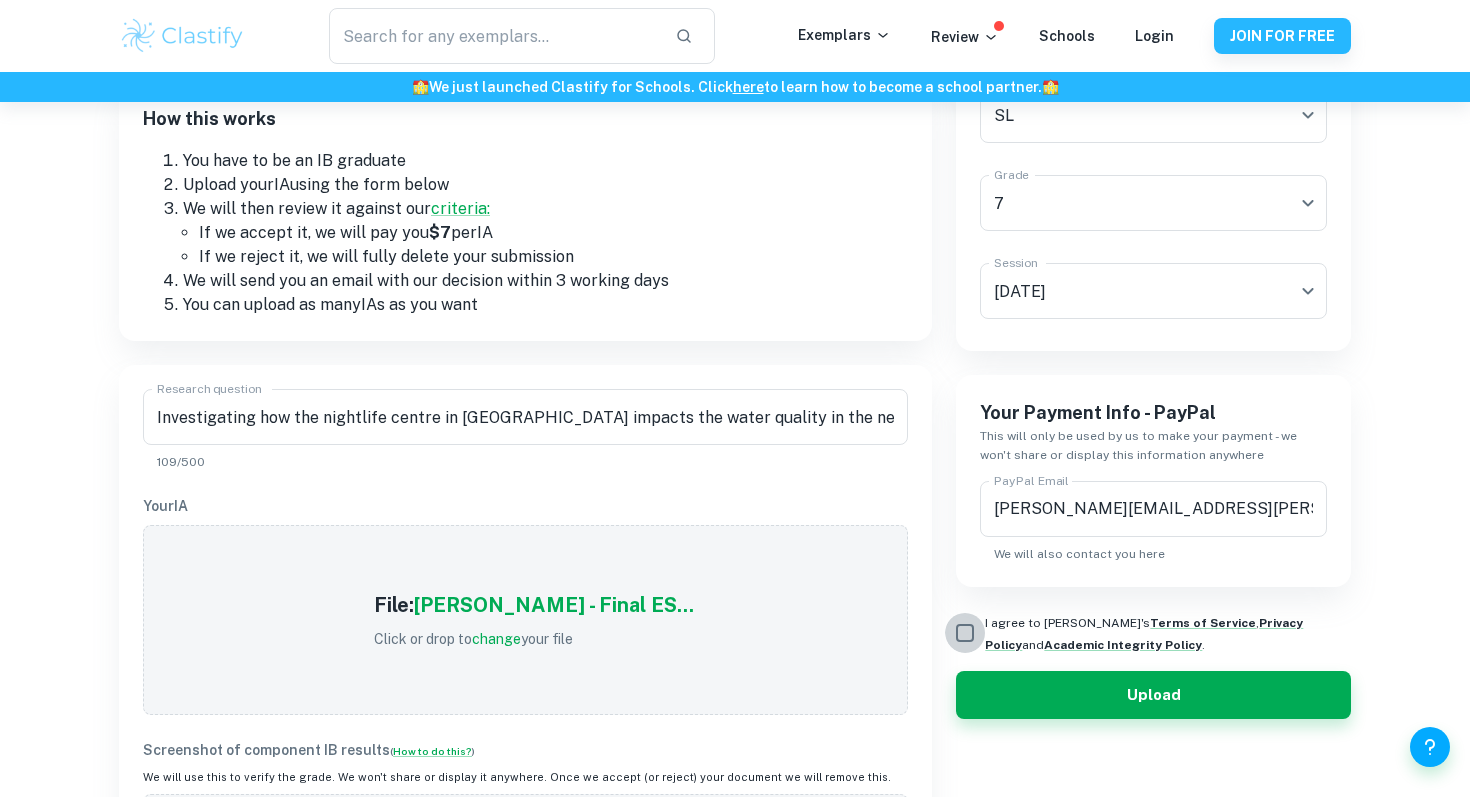 click on "I agree to [PERSON_NAME]'s  Terms of Service ,  Privacy Policy  and  Academic Integrity Policy ." at bounding box center [965, 633] 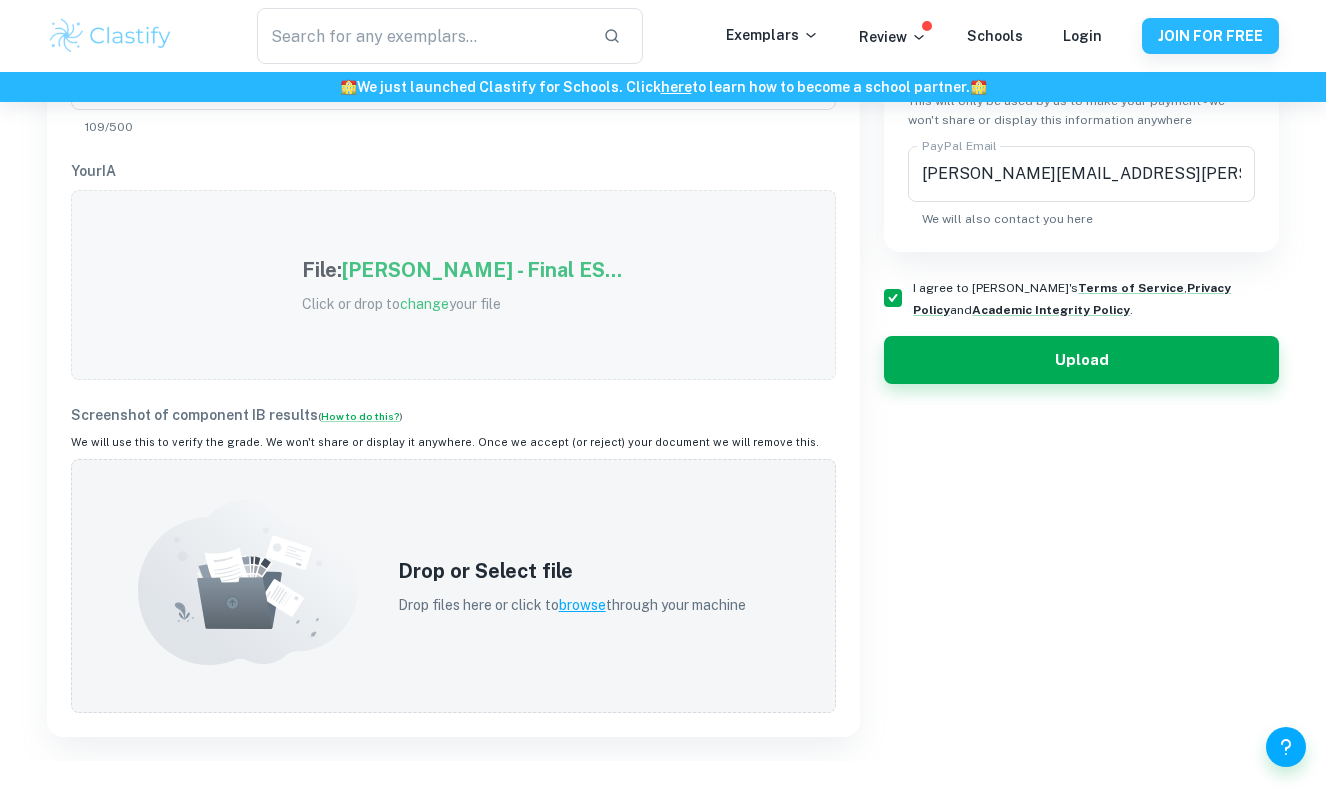 scroll, scrollTop: 1017, scrollLeft: 0, axis: vertical 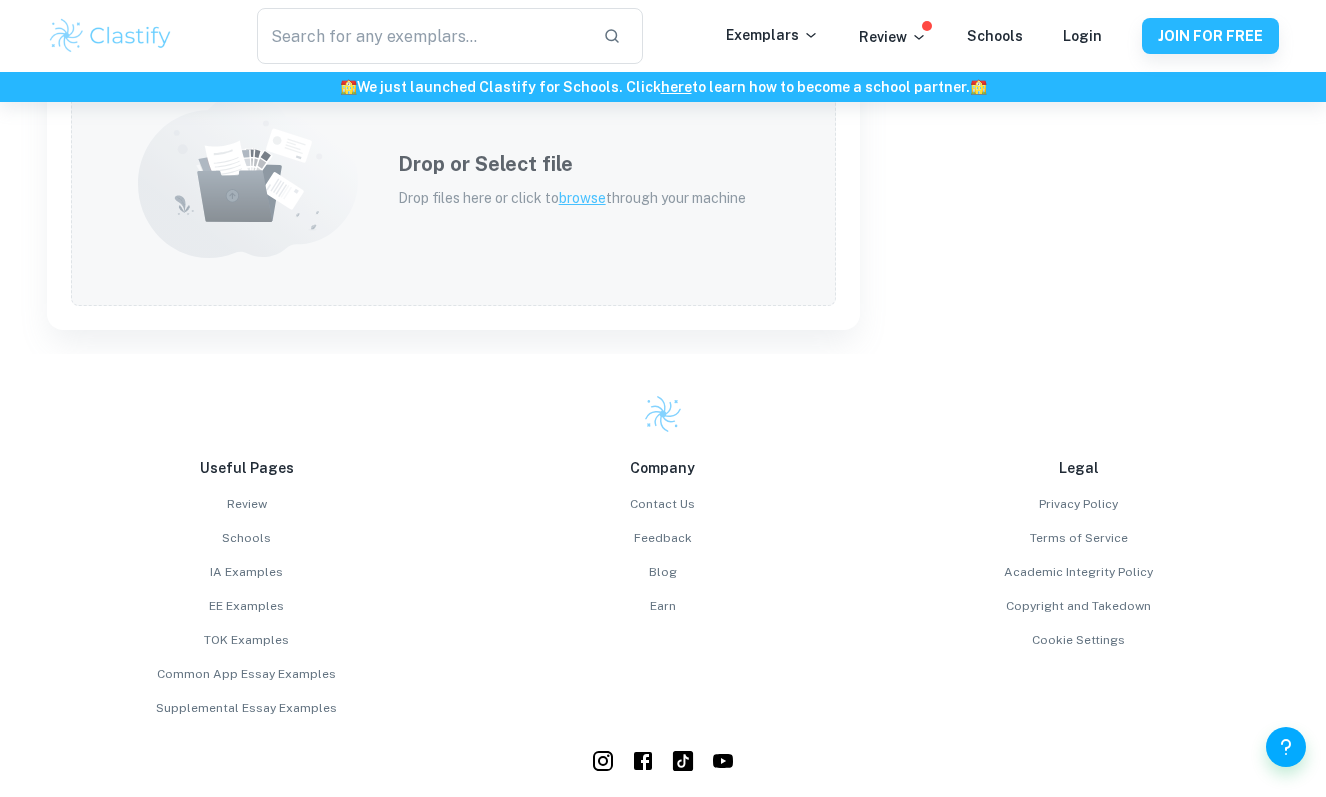 click on "Drop files here or click to  browse  through your machine" at bounding box center [572, 198] 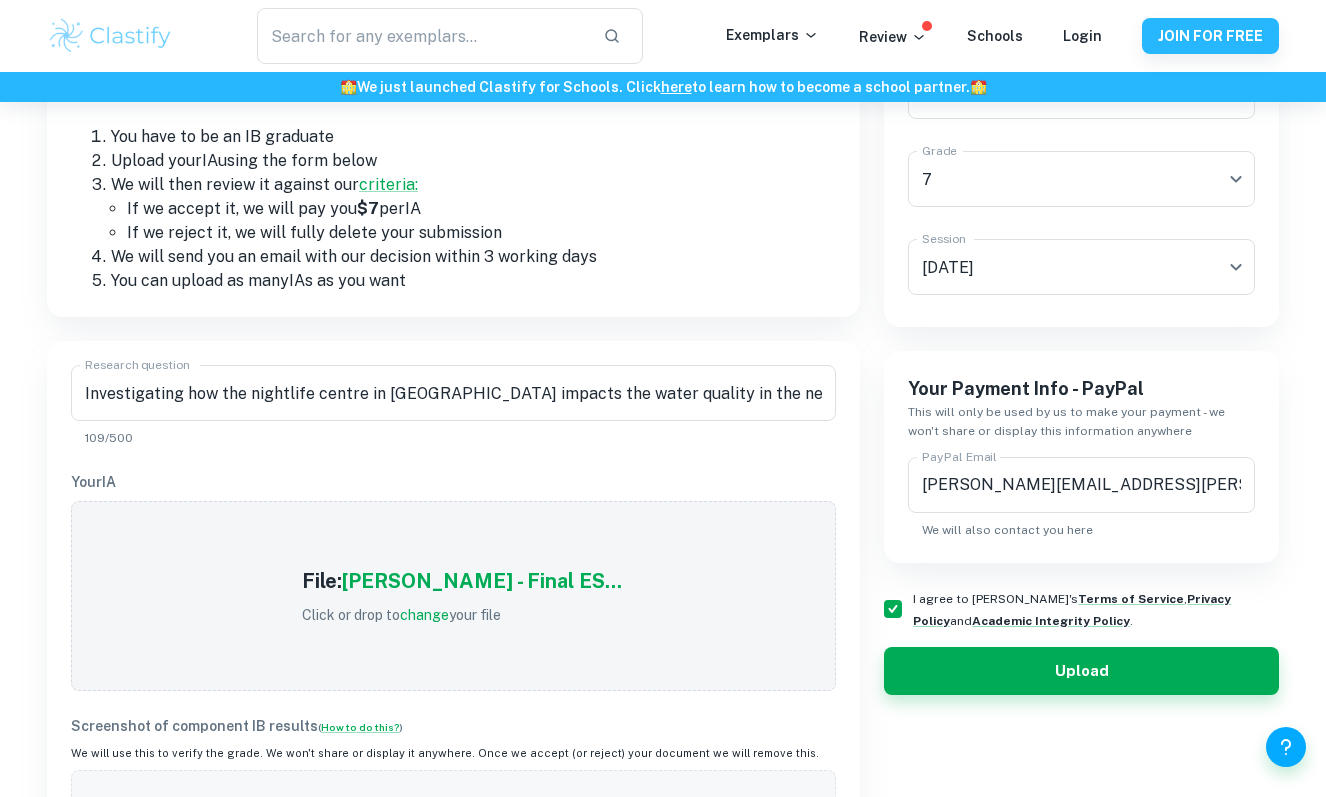 scroll, scrollTop: 445, scrollLeft: 0, axis: vertical 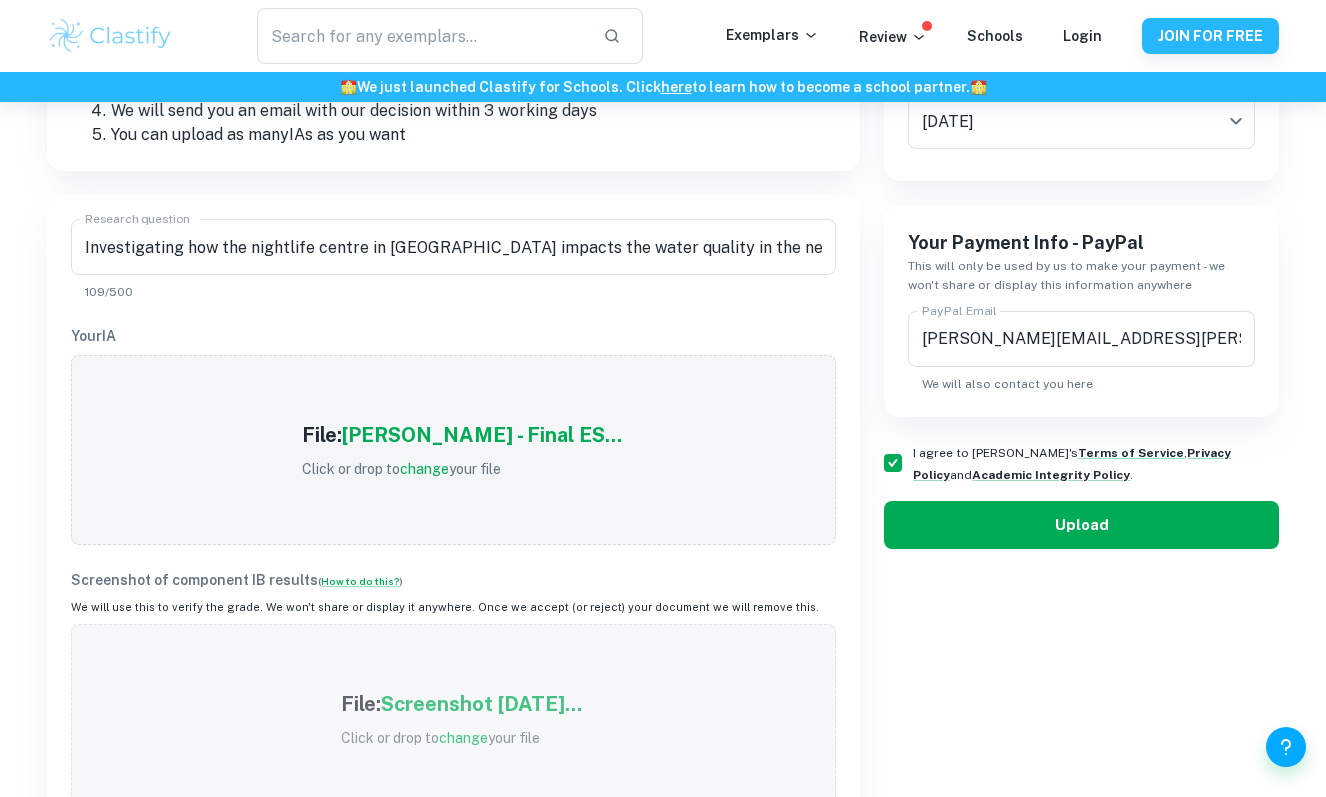 click on "Upload" at bounding box center (1081, 525) 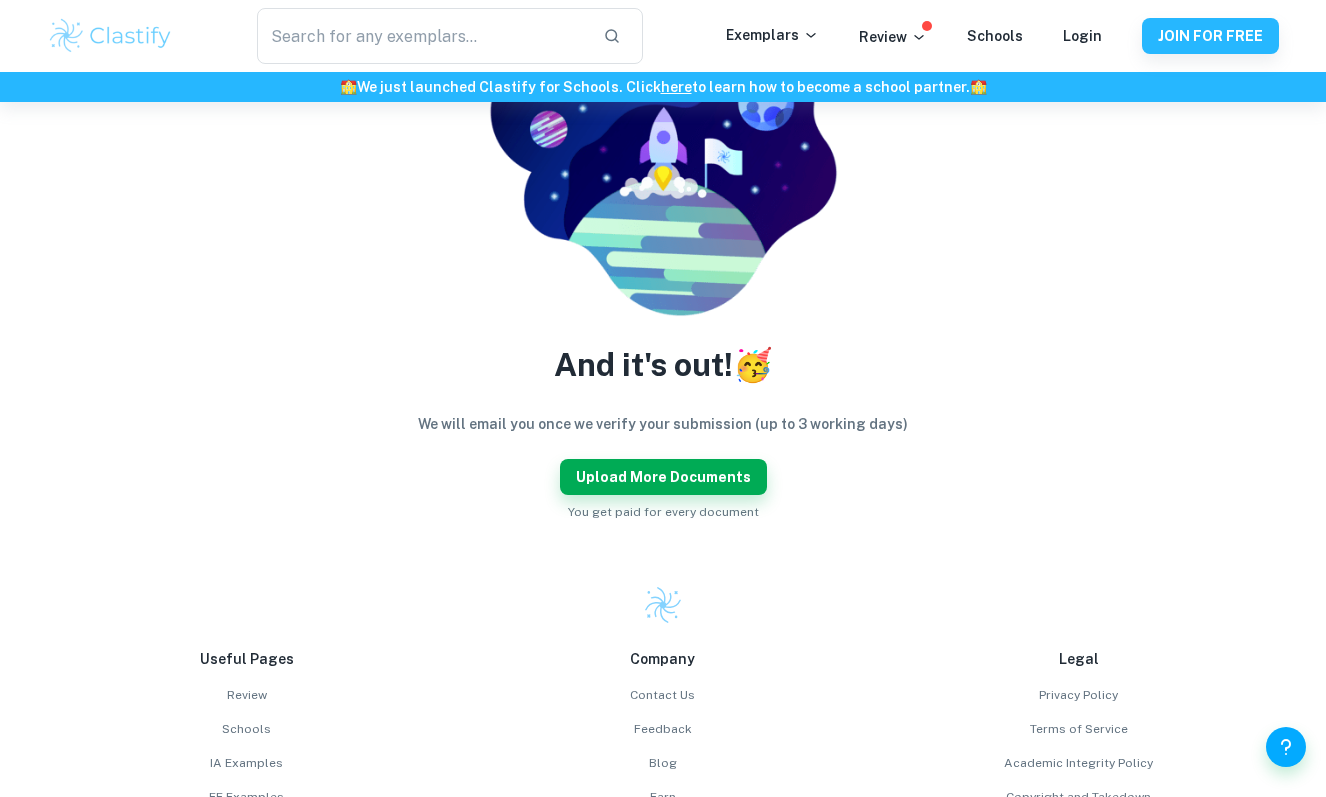 scroll, scrollTop: 213, scrollLeft: 0, axis: vertical 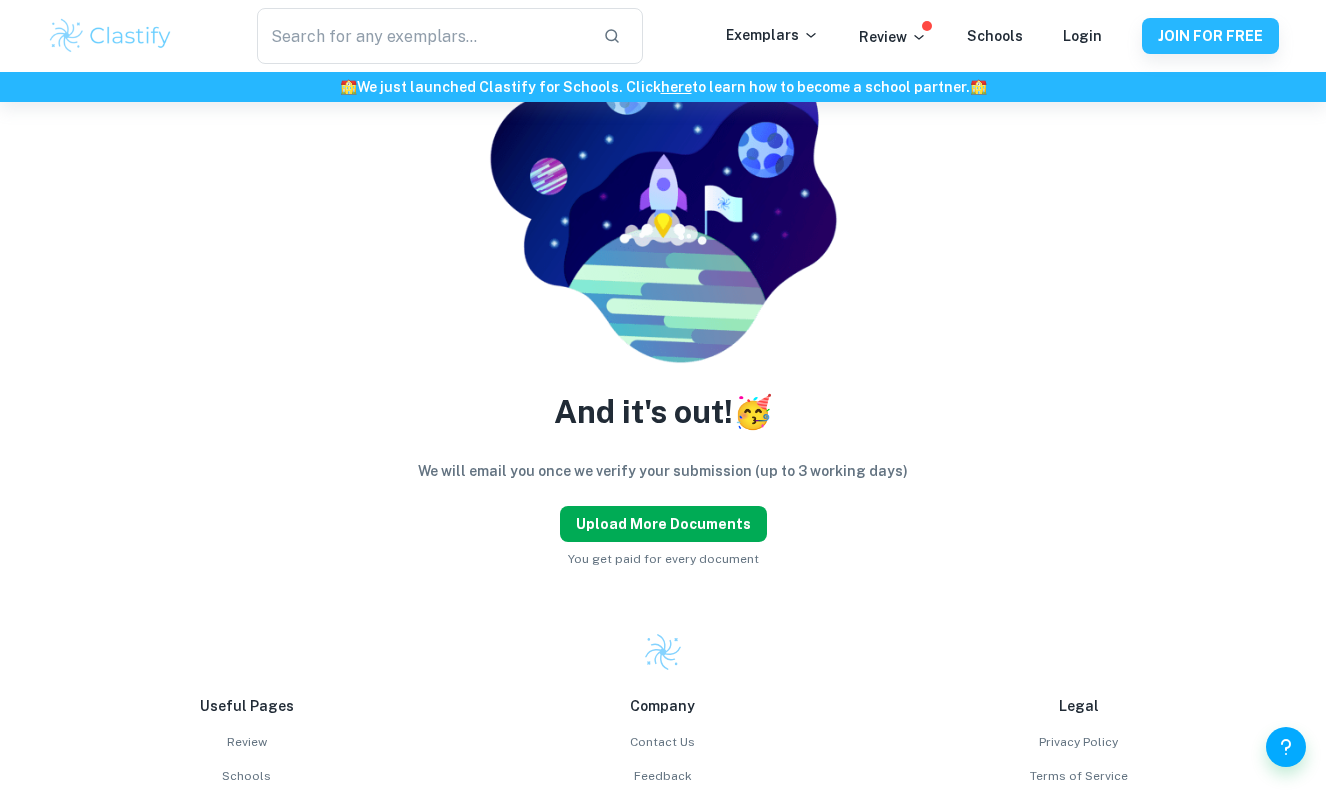 click on "Upload more documents" at bounding box center (663, 524) 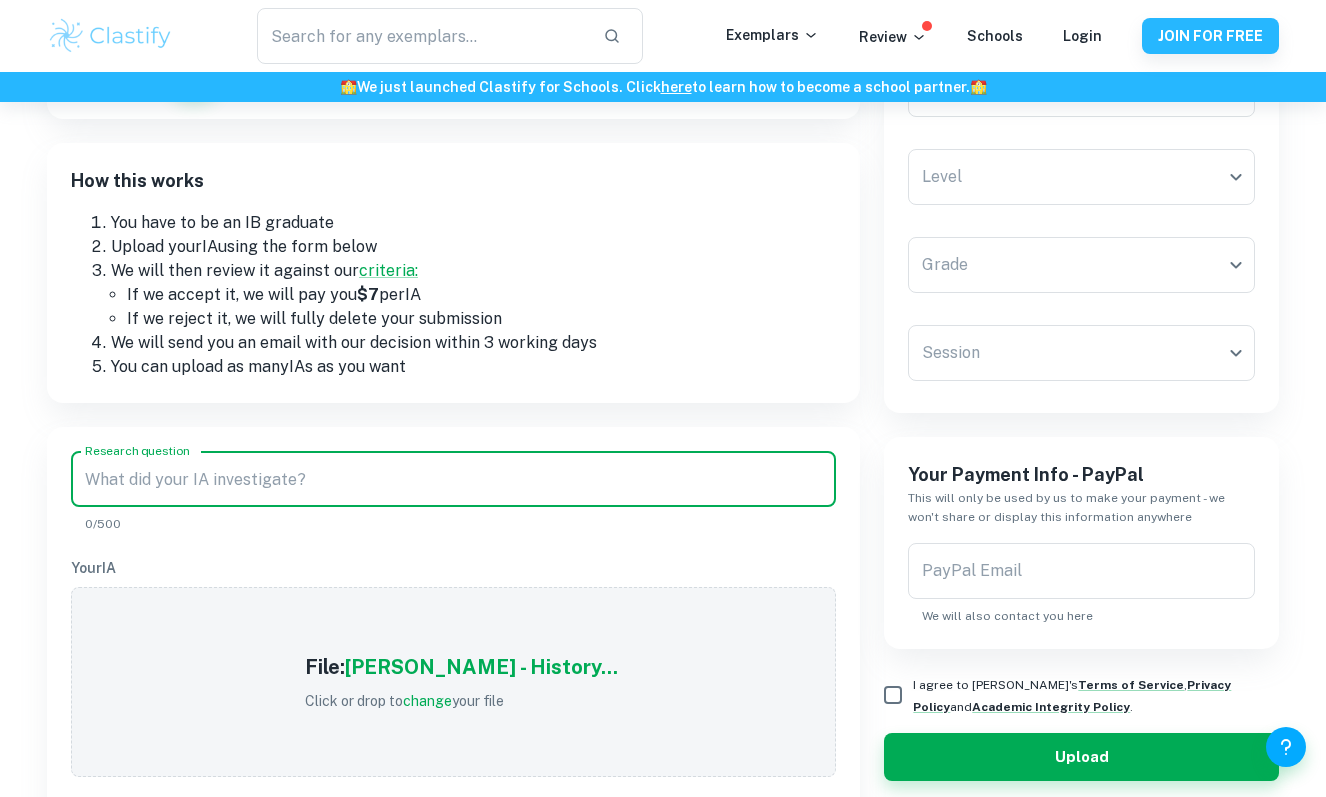 click on "Research question" at bounding box center [453, 479] 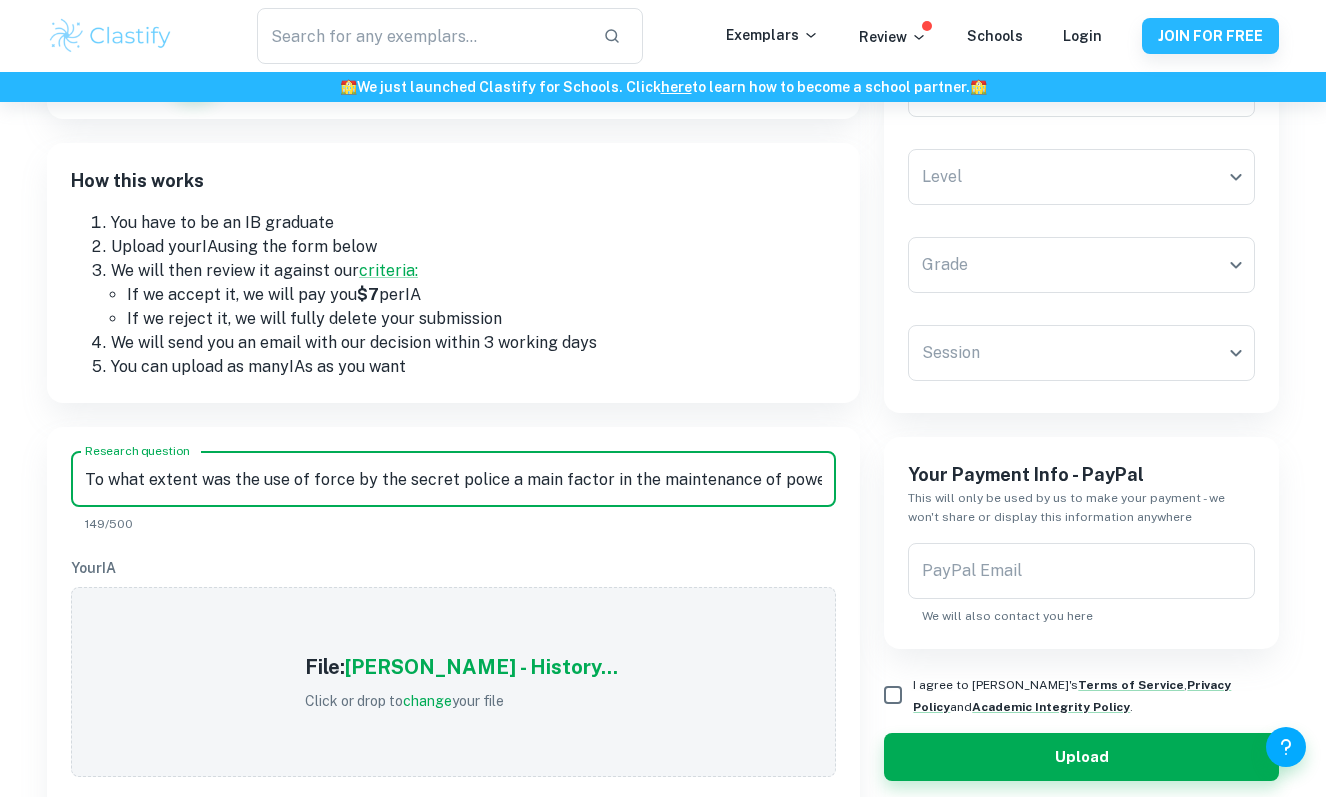 scroll, scrollTop: 0, scrollLeft: 375, axis: horizontal 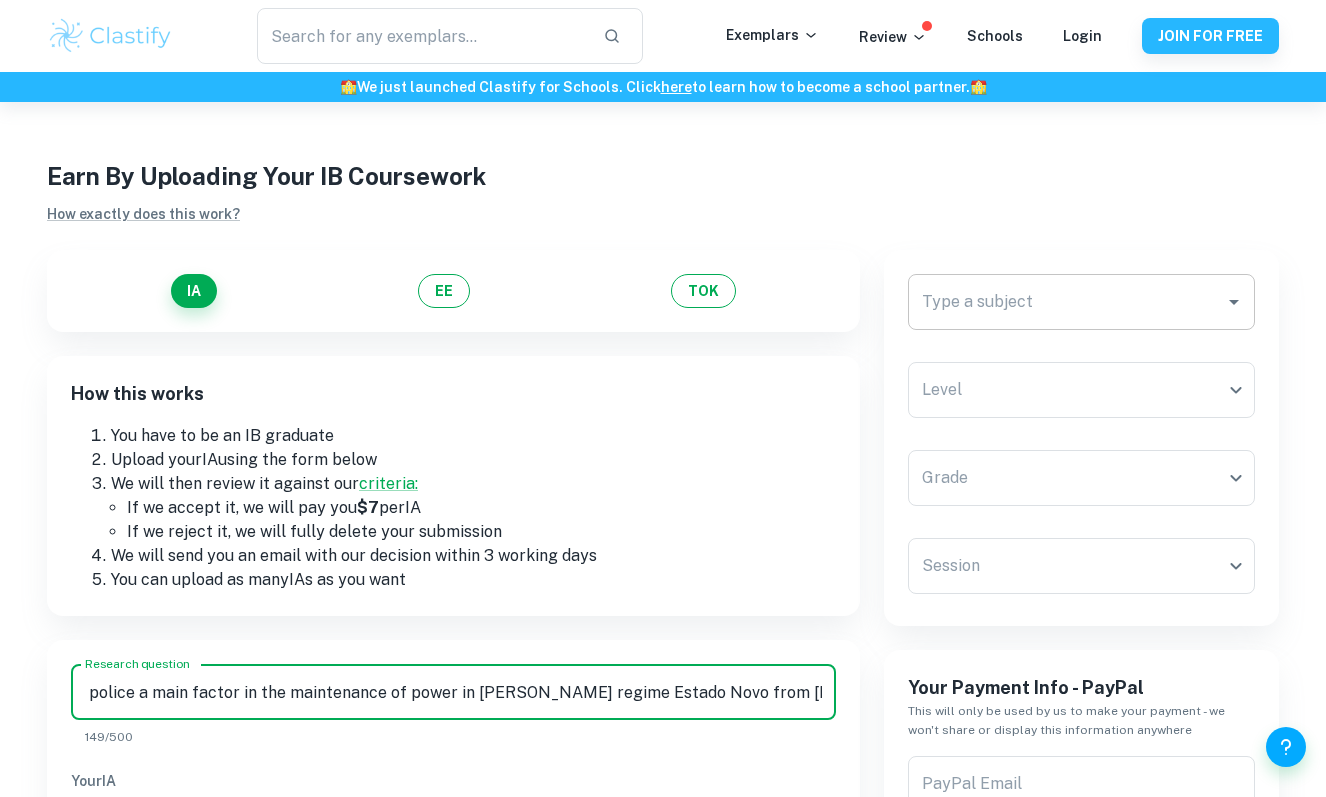 type on "To what extent was the use of force by the secret police a main factor in the maintenance of power in [PERSON_NAME] regime Estado Novo from [DATE] to [DATE]?" 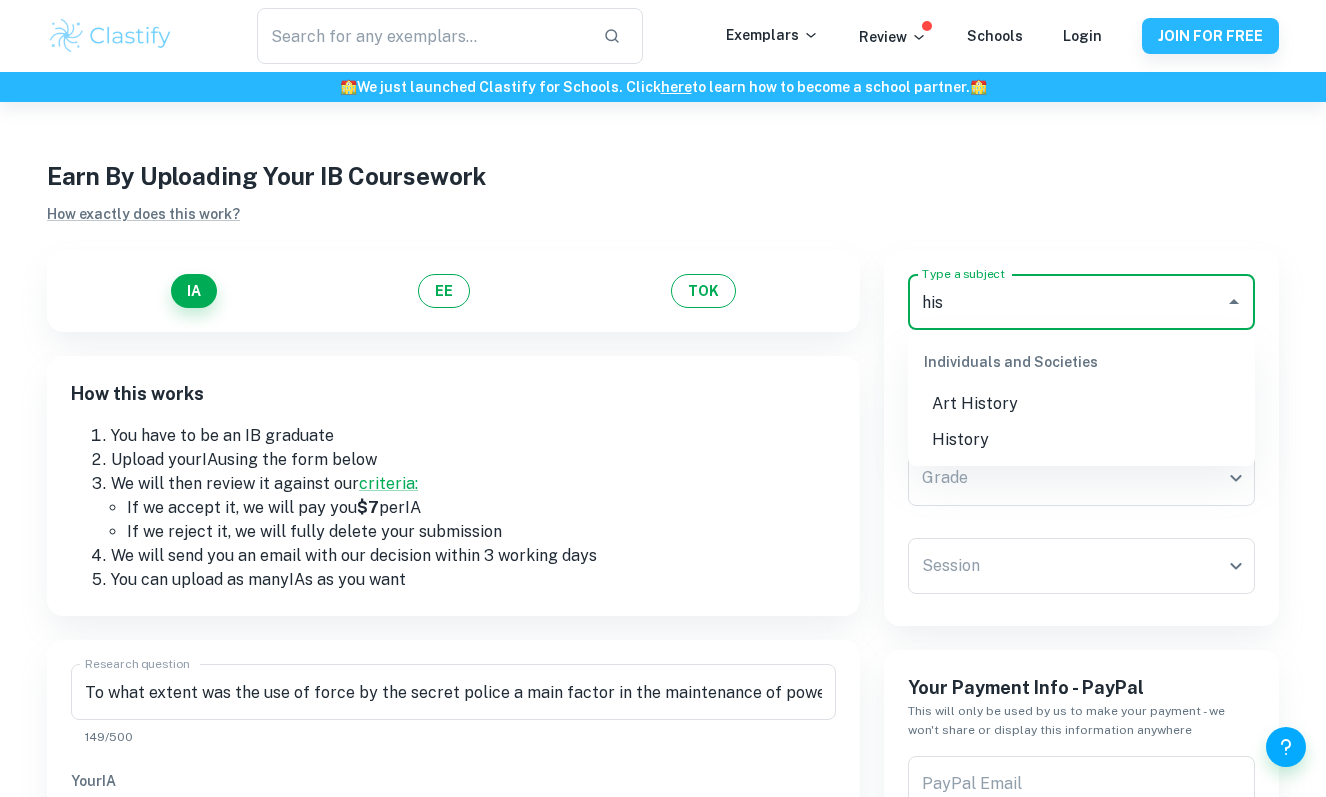 click on "History" at bounding box center [1081, 440] 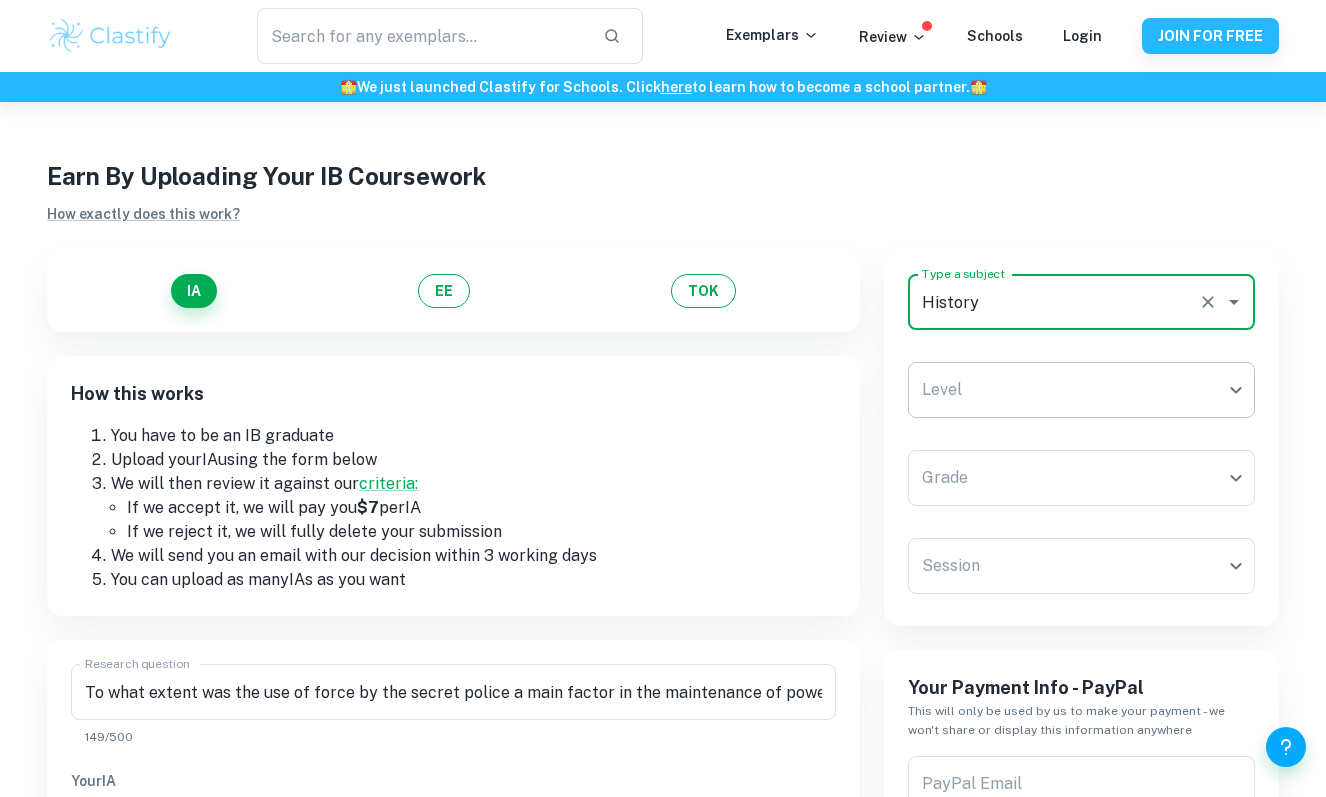 type on "History" 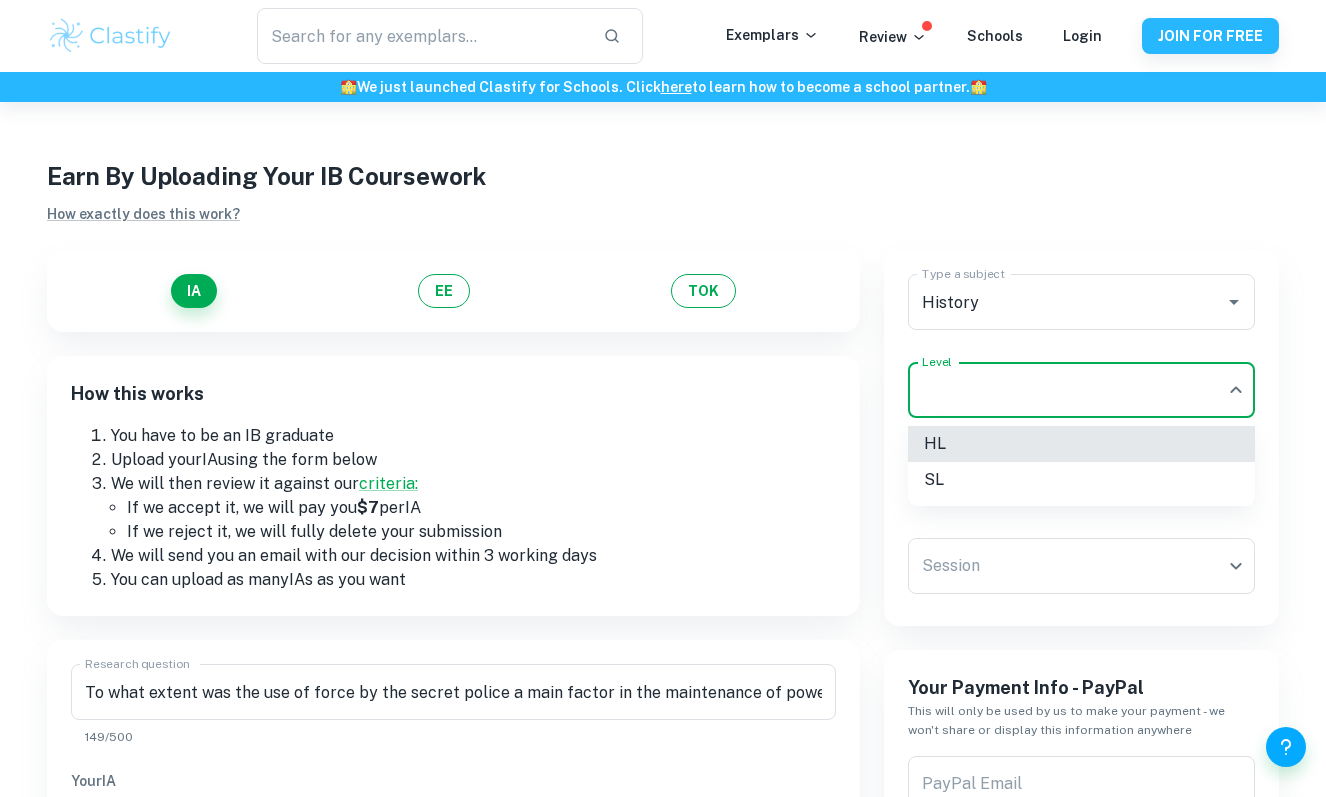 click on "We value your privacy We use cookies to enhance your browsing experience, serve personalised ads or content, and analyse our traffic. By clicking "Accept All", you consent to our use of cookies.   Cookie Policy Customise   Reject All   Accept All   Customise Consent Preferences   We use cookies to help you navigate efficiently and perform certain functions. You will find detailed information about all cookies under each consent category below. The cookies that are categorised as "Necessary" are stored on your browser as they are essential for enabling the basic functionalities of the site. ...  Show more For more information on how Google's third-party cookies operate and handle your data, see:   Google Privacy Policy Necessary Always Active Necessary cookies are required to enable the basic features of this site, such as providing secure log-in or adjusting your consent preferences. These cookies do not store any personally identifiable data. Functional Analytics Performance Advertisement Uncategorised" at bounding box center (663, 500) 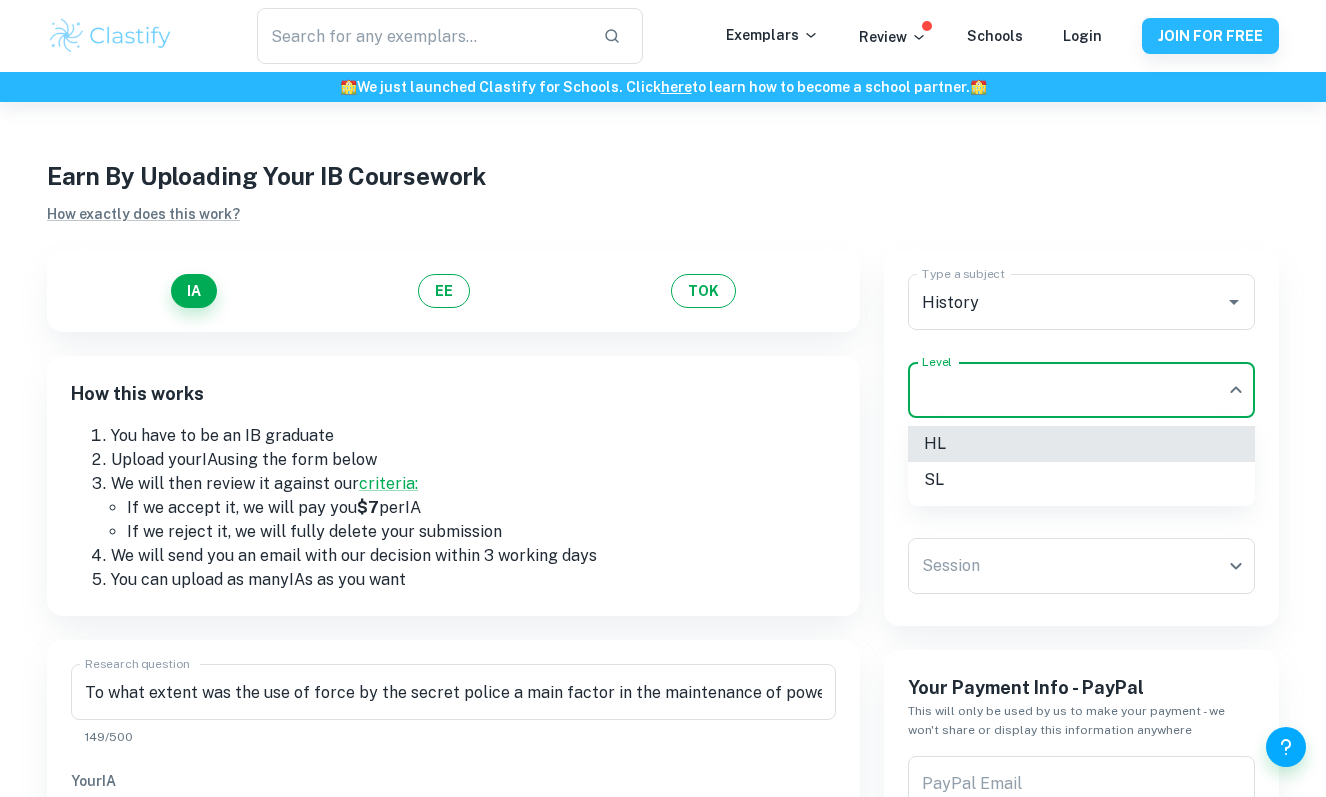 click on "SL" at bounding box center [1081, 480] 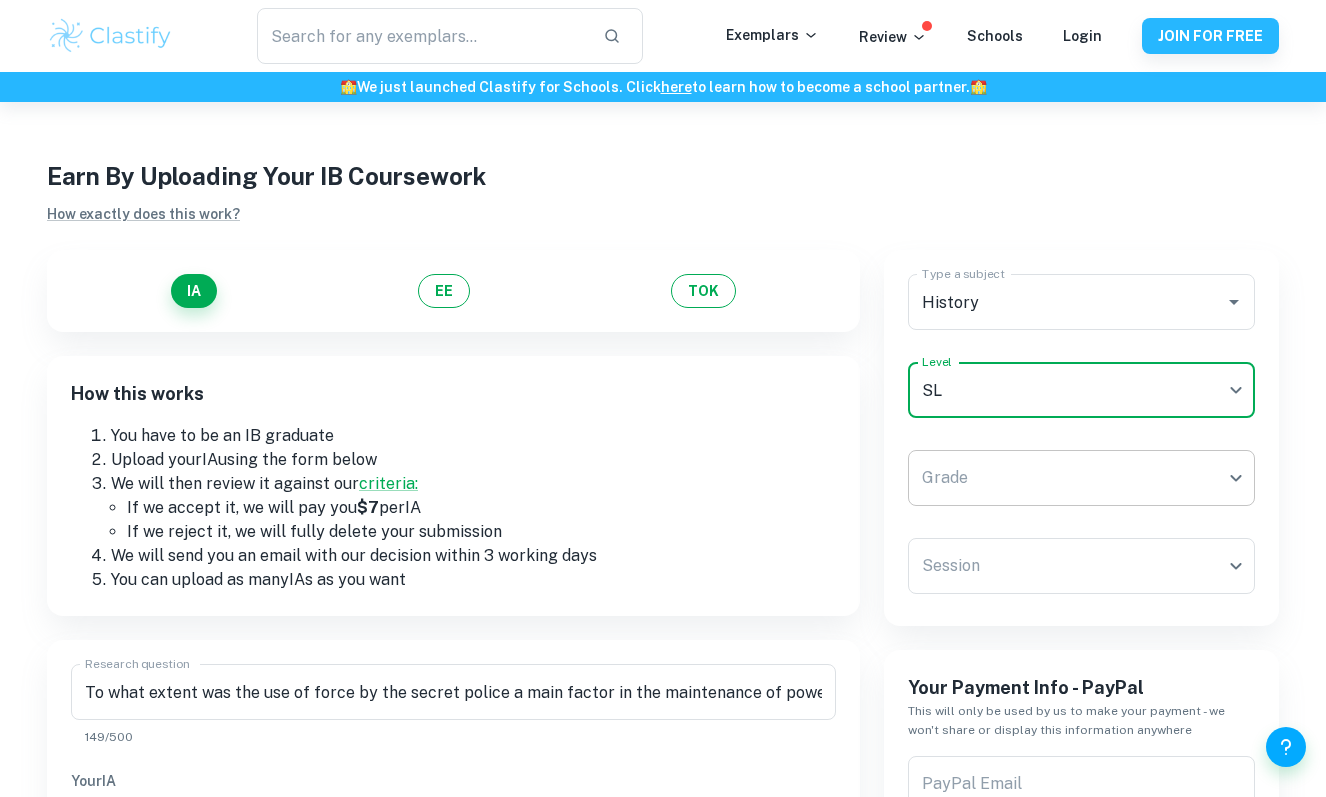 click on "We value your privacy We use cookies to enhance your browsing experience, serve personalised ads or content, and analyse our traffic. By clicking "Accept All", you consent to our use of cookies.   Cookie Policy Customise   Reject All   Accept All   Customise Consent Preferences   We use cookies to help you navigate efficiently and perform certain functions. You will find detailed information about all cookies under each consent category below. The cookies that are categorised as "Necessary" are stored on your browser as they are essential for enabling the basic functionalities of the site. ...  Show more For more information on how Google's third-party cookies operate and handle your data, see:   Google Privacy Policy Necessary Always Active Necessary cookies are required to enable the basic features of this site, such as providing secure log-in or adjusting your consent preferences. These cookies do not store any personally identifiable data. Functional Analytics Performance Advertisement Uncategorised" at bounding box center (663, 500) 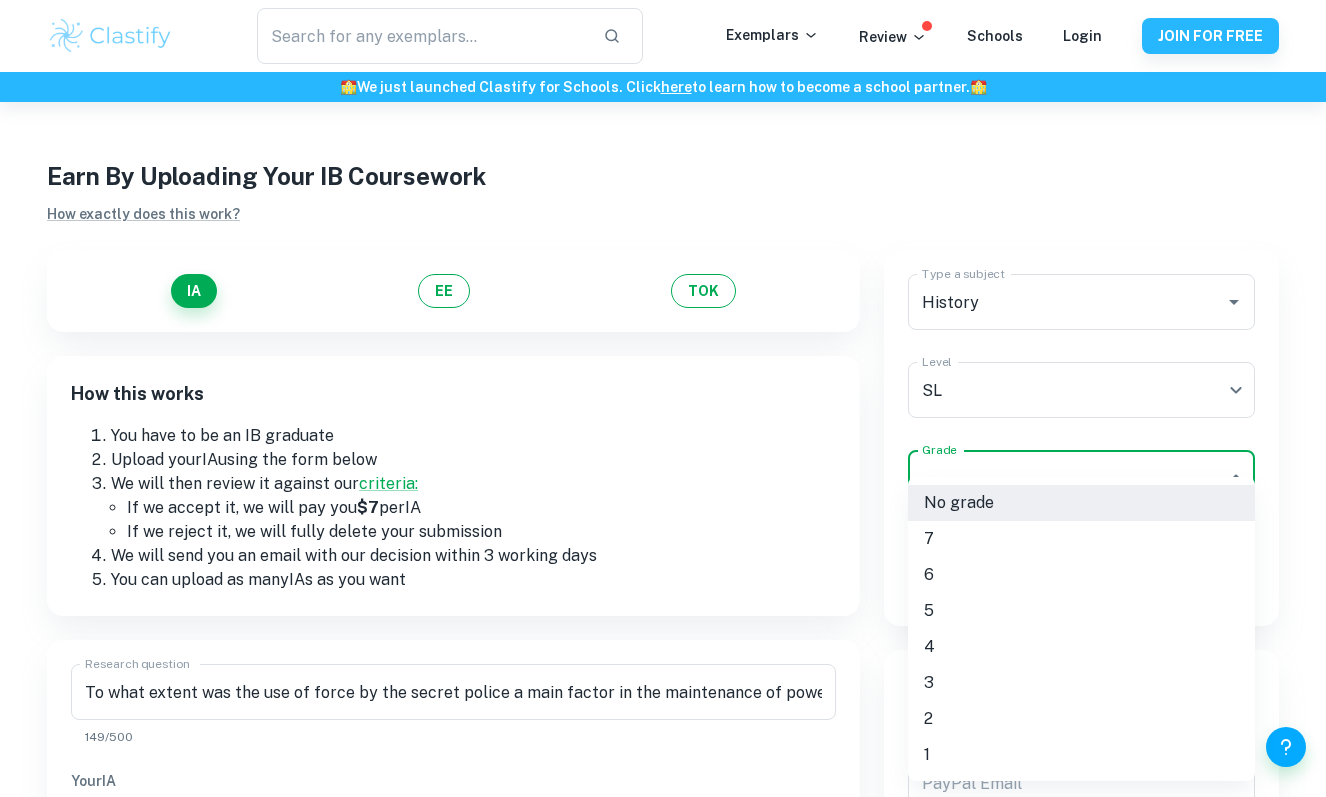click on "7" at bounding box center (1081, 539) 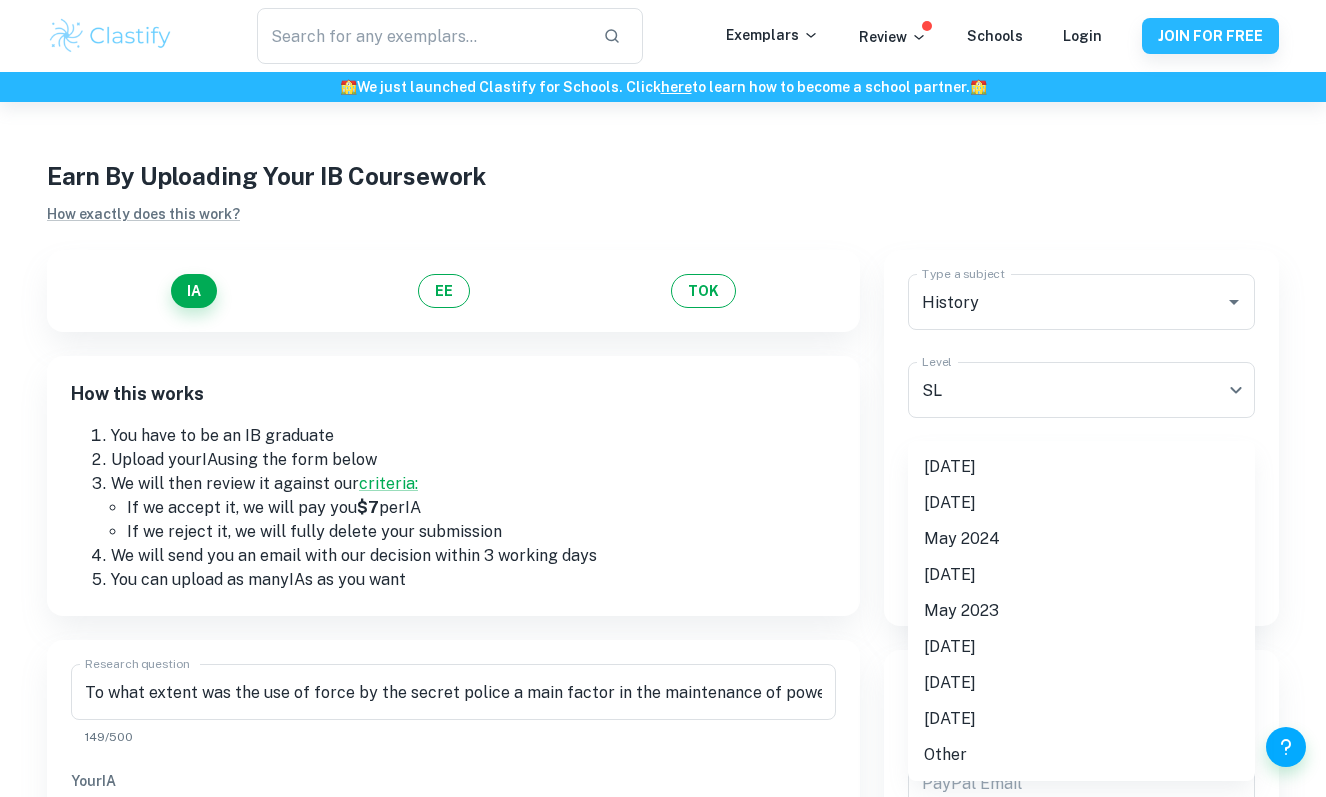 click on "We value your privacy We use cookies to enhance your browsing experience, serve personalised ads or content, and analyse our traffic. By clicking "Accept All", you consent to our use of cookies.   Cookie Policy Customise   Reject All   Accept All   Customise Consent Preferences   We use cookies to help you navigate efficiently and perform certain functions. You will find detailed information about all cookies under each consent category below. The cookies that are categorised as "Necessary" are stored on your browser as they are essential for enabling the basic functionalities of the site. ...  Show more For more information on how Google's third-party cookies operate and handle your data, see:   Google Privacy Policy Necessary Always Active Necessary cookies are required to enable the basic features of this site, such as providing secure log-in or adjusting your consent preferences. These cookies do not store any personally identifiable data. Functional Analytics Performance Advertisement Uncategorised" at bounding box center (663, 500) 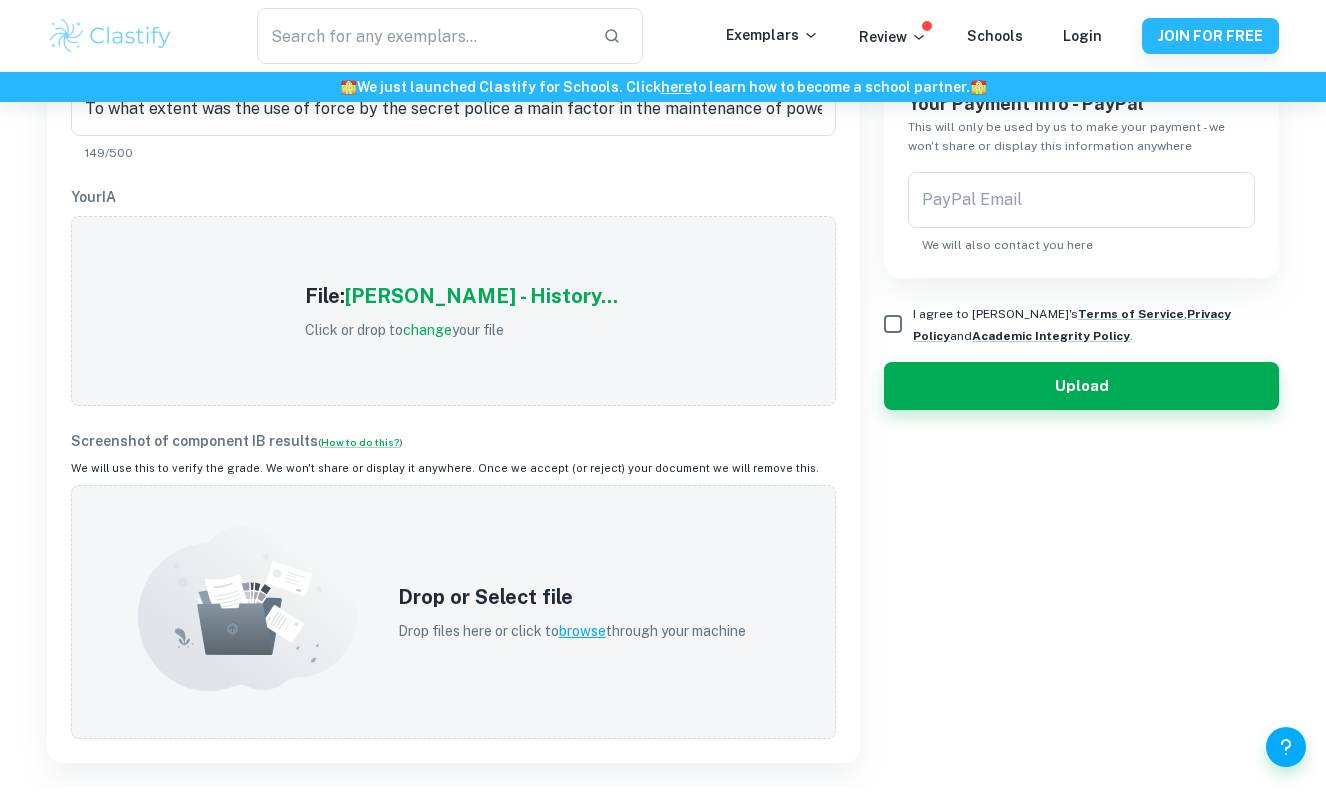 scroll, scrollTop: 707, scrollLeft: 0, axis: vertical 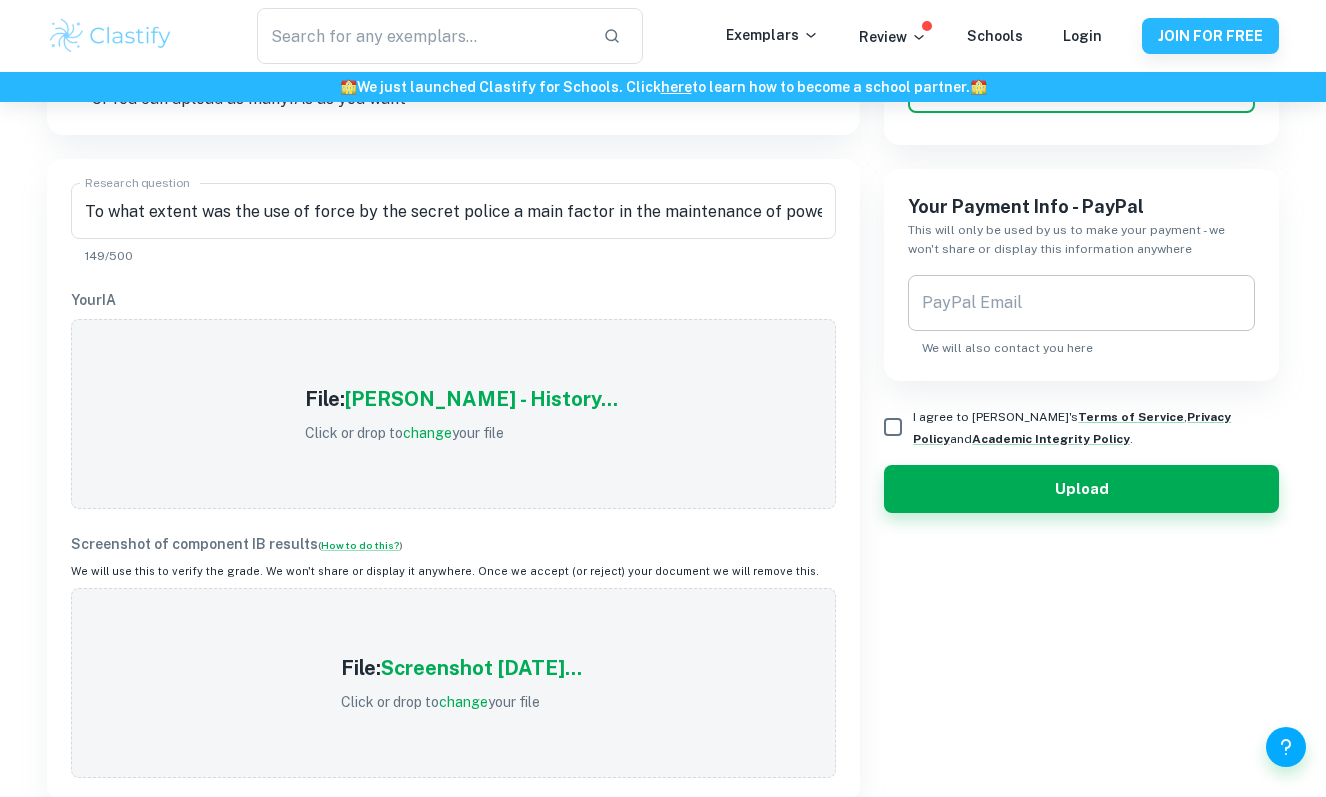 click on "PayPal Email" at bounding box center [1081, 303] 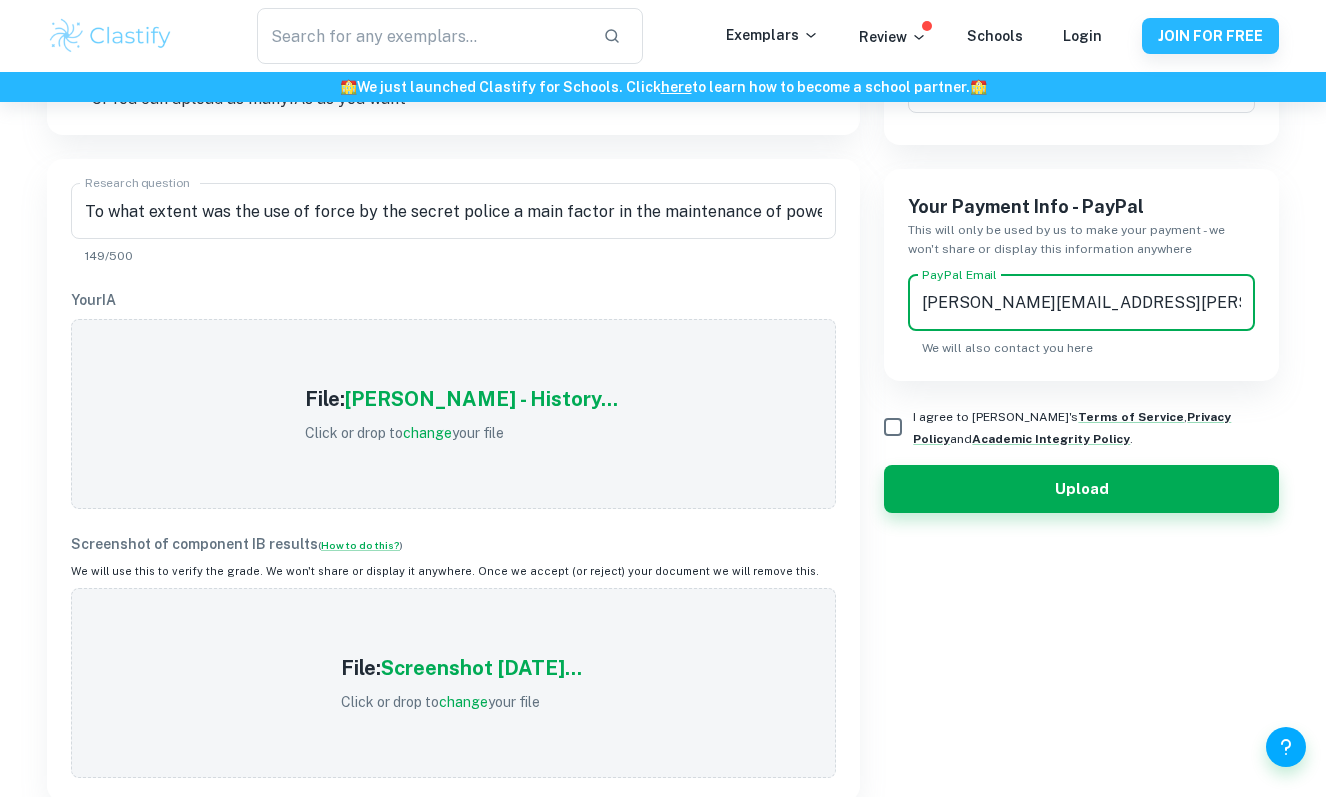 type on "[PERSON_NAME][EMAIL_ADDRESS][PERSON_NAME][DOMAIN_NAME]" 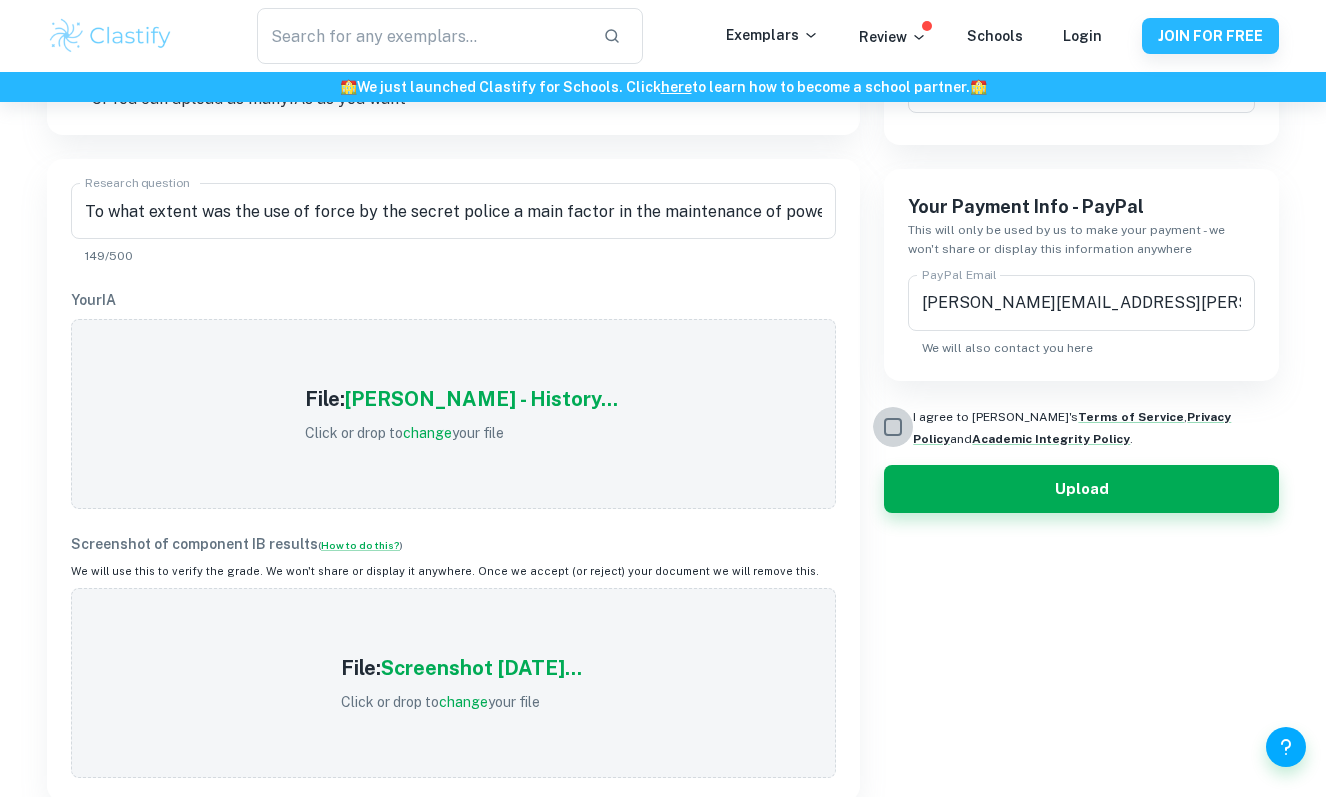 click on "I agree to [PERSON_NAME]'s  Terms of Service ,  Privacy Policy  and  Academic Integrity Policy ." at bounding box center [893, 427] 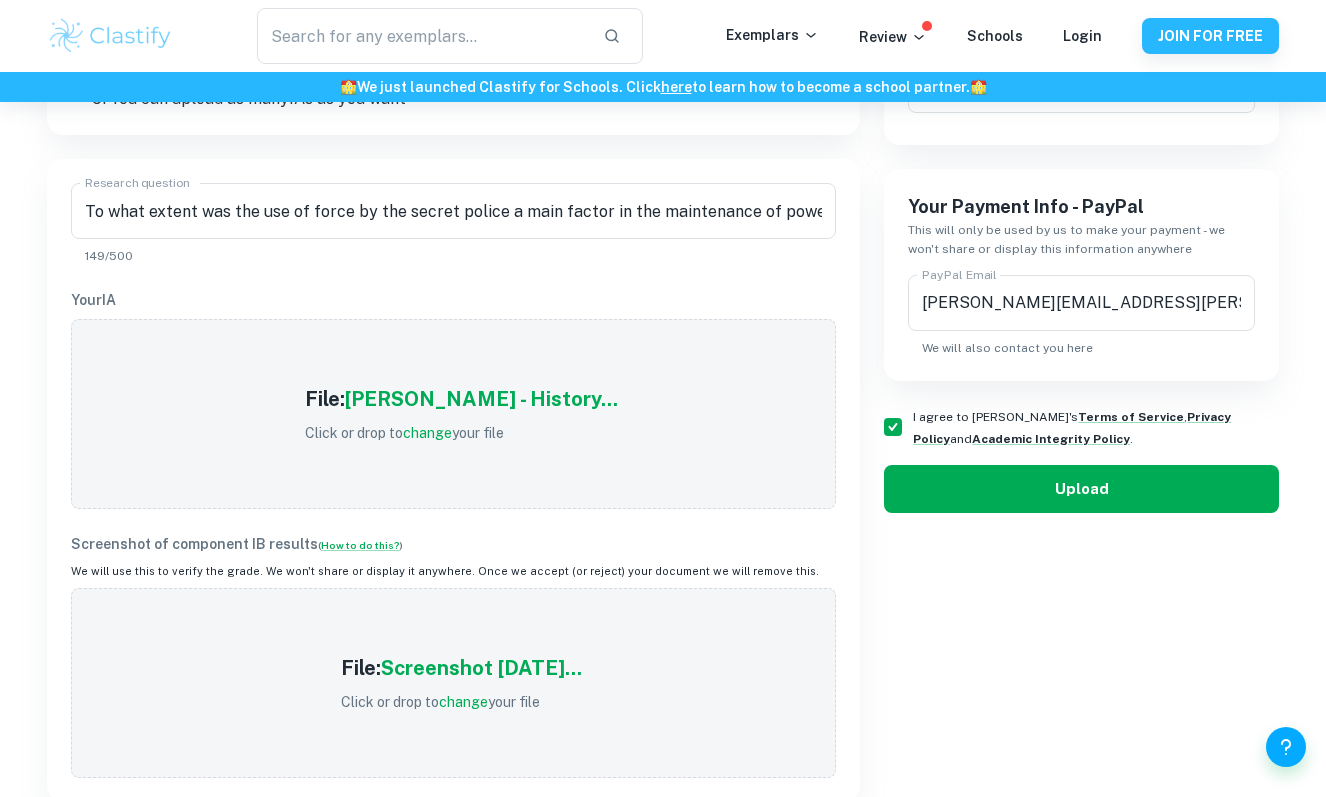 click on "Upload" at bounding box center (1081, 489) 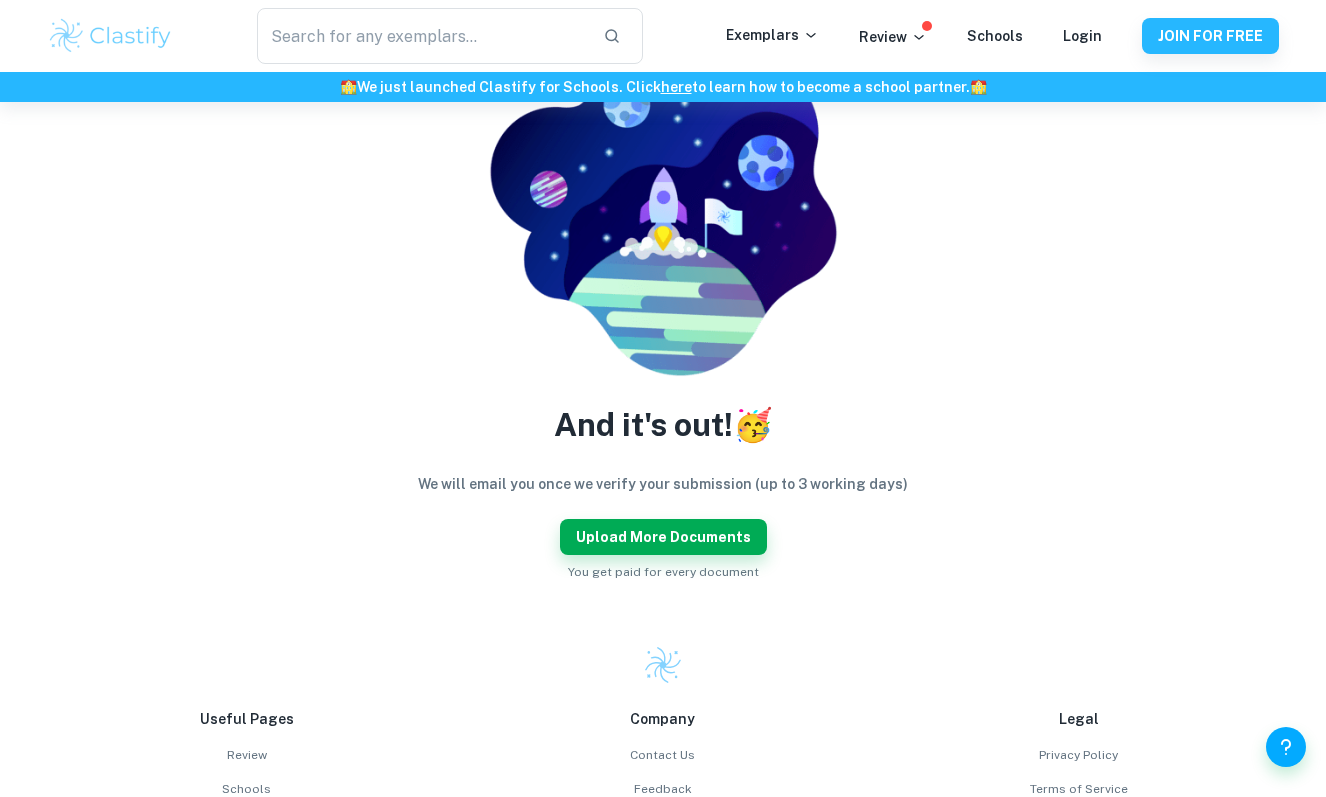 scroll, scrollTop: 430, scrollLeft: 0, axis: vertical 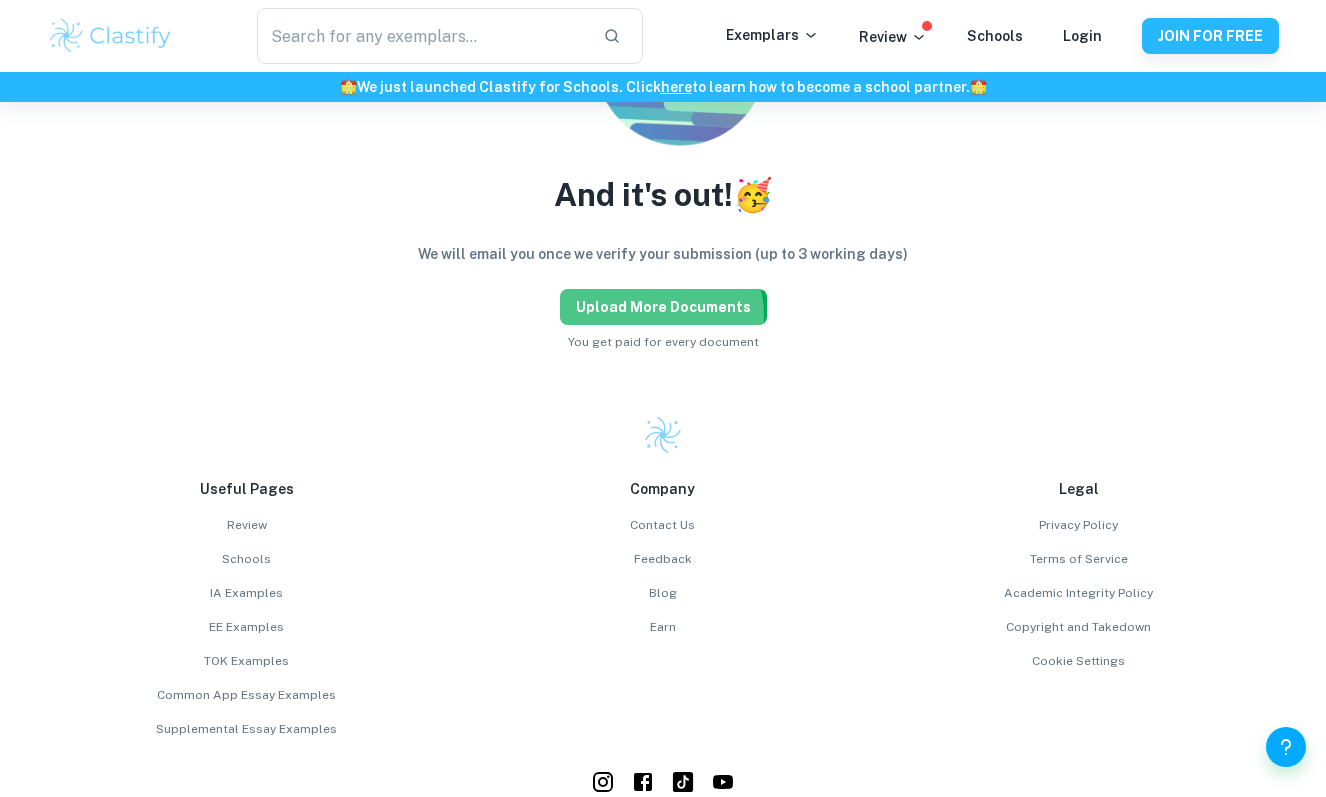 click on "Upload more documents" at bounding box center [663, 307] 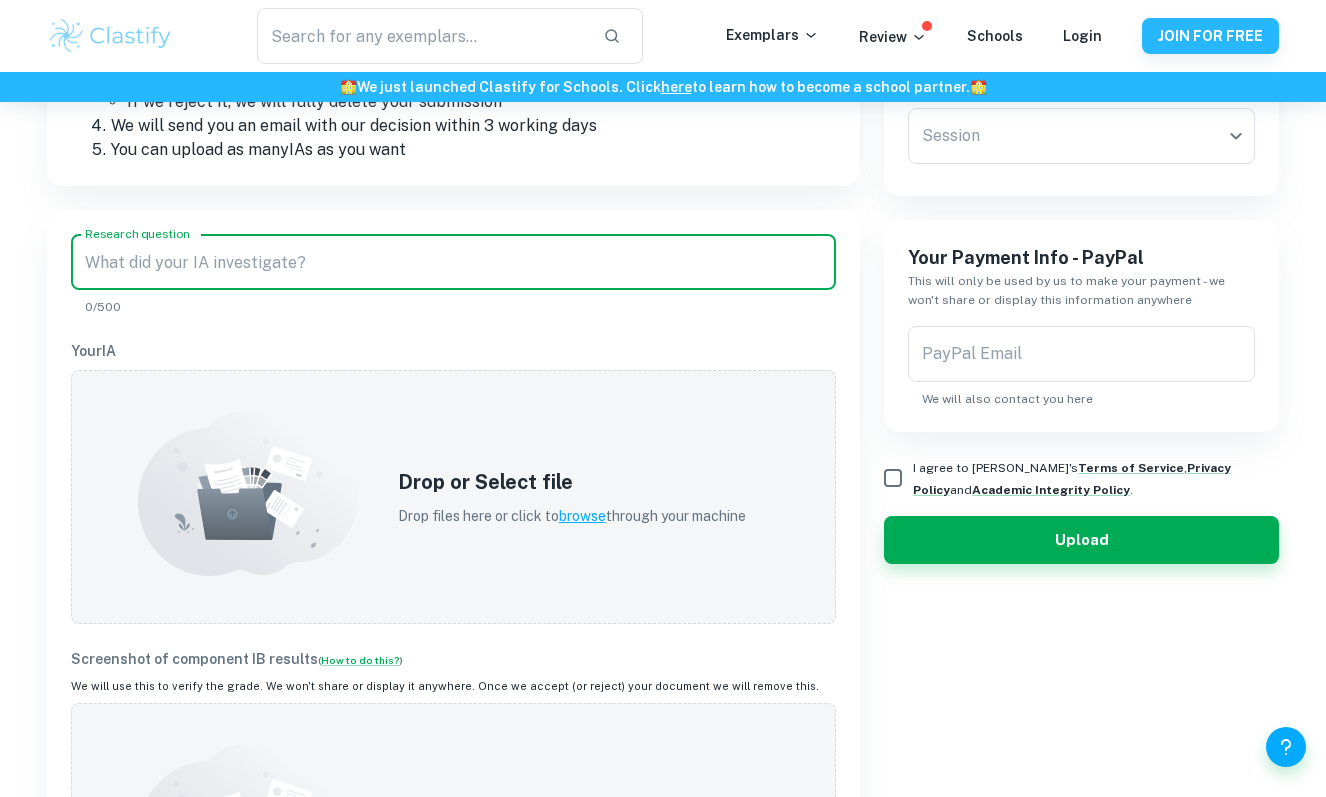 click on "Research question" at bounding box center [453, 262] 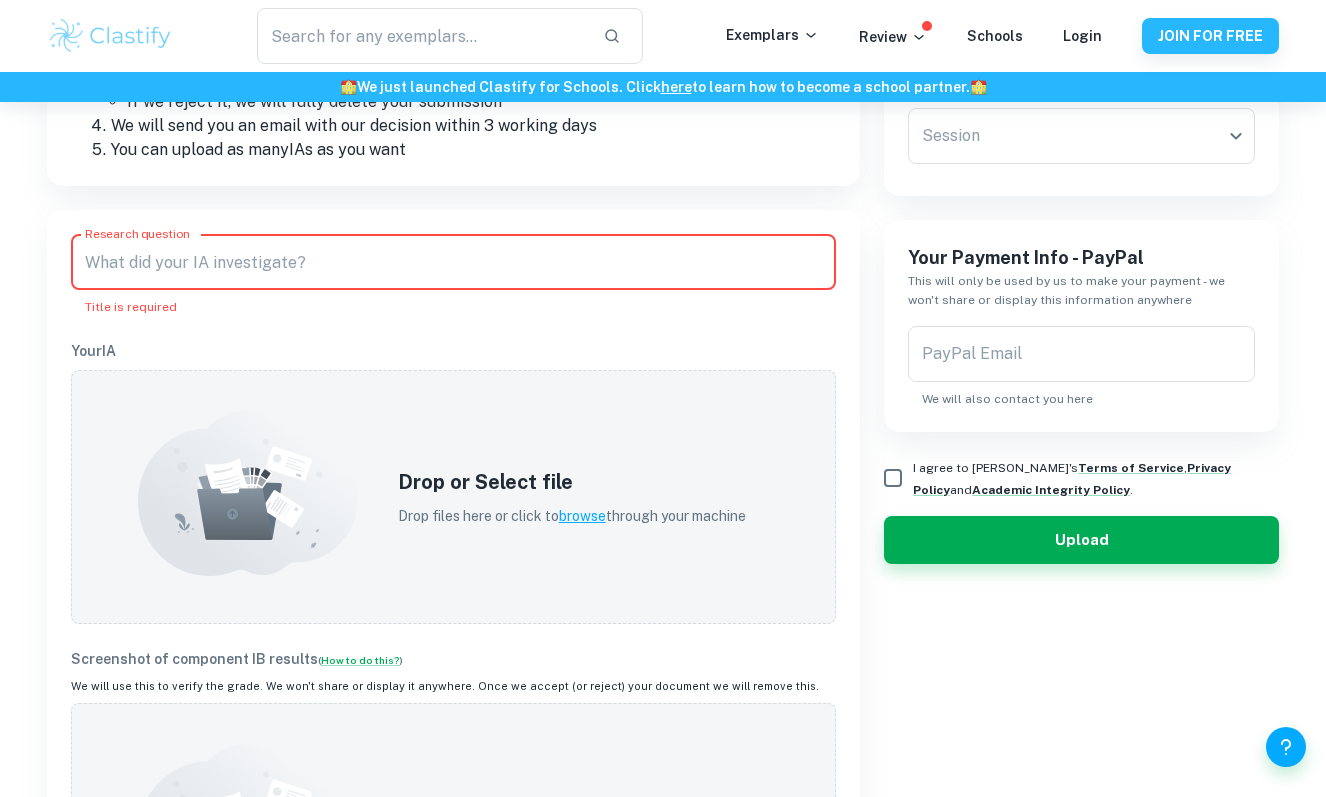 paste on "How sustainable is [PERSON_NAME] “one size fits all” current sizing model from a marketing perspective, considering customer satisfaction and marketing strategies?" 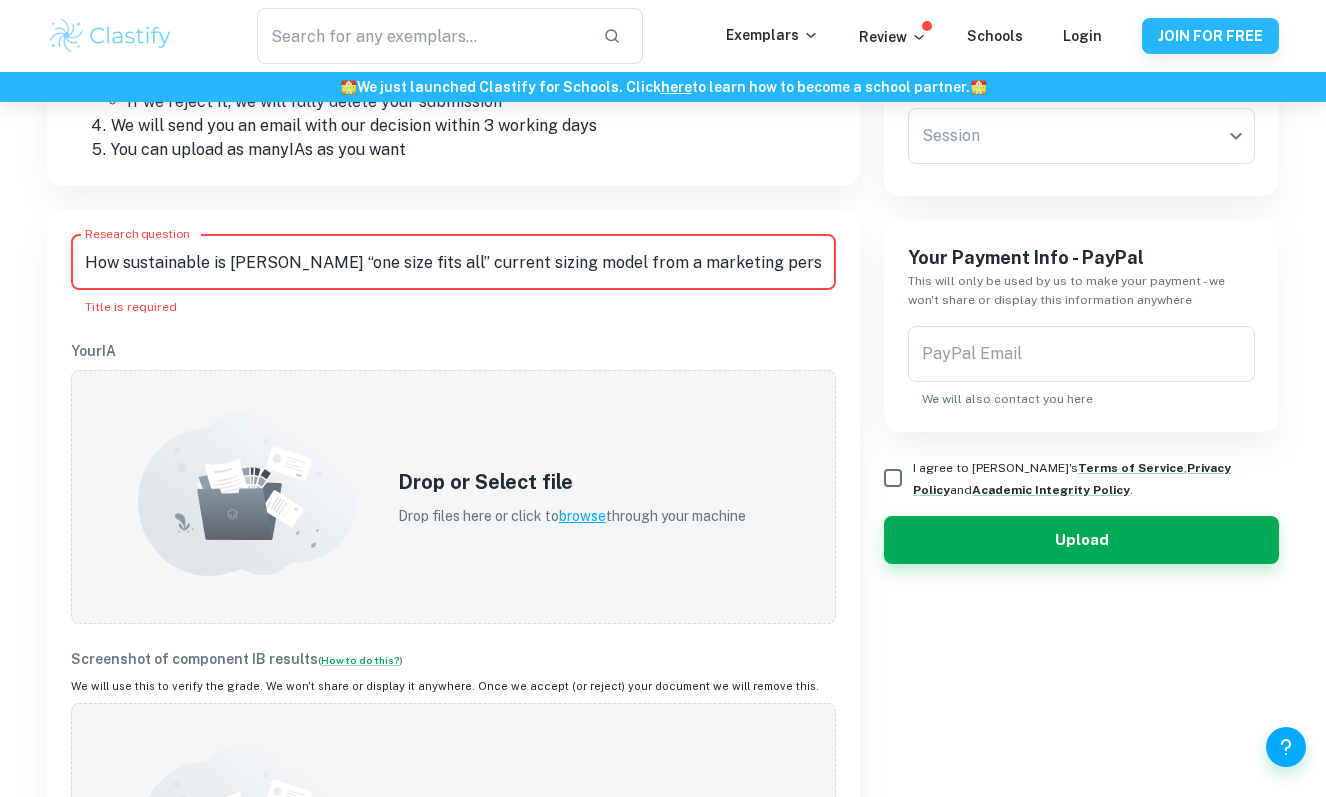 scroll, scrollTop: 0, scrollLeft: 490, axis: horizontal 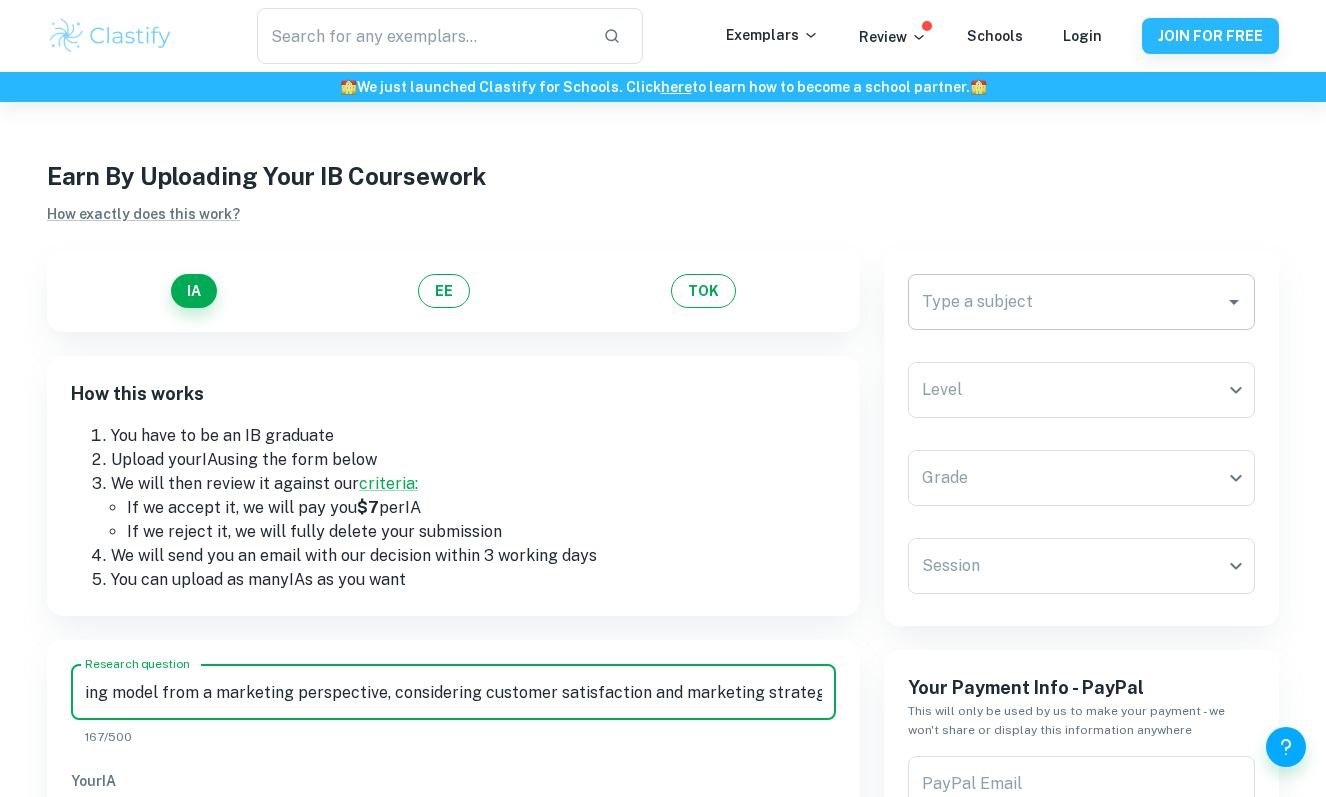 type on "How sustainable is [PERSON_NAME] “one size fits all” current sizing model from a marketing perspective, considering customer satisfaction and marketing strategies?" 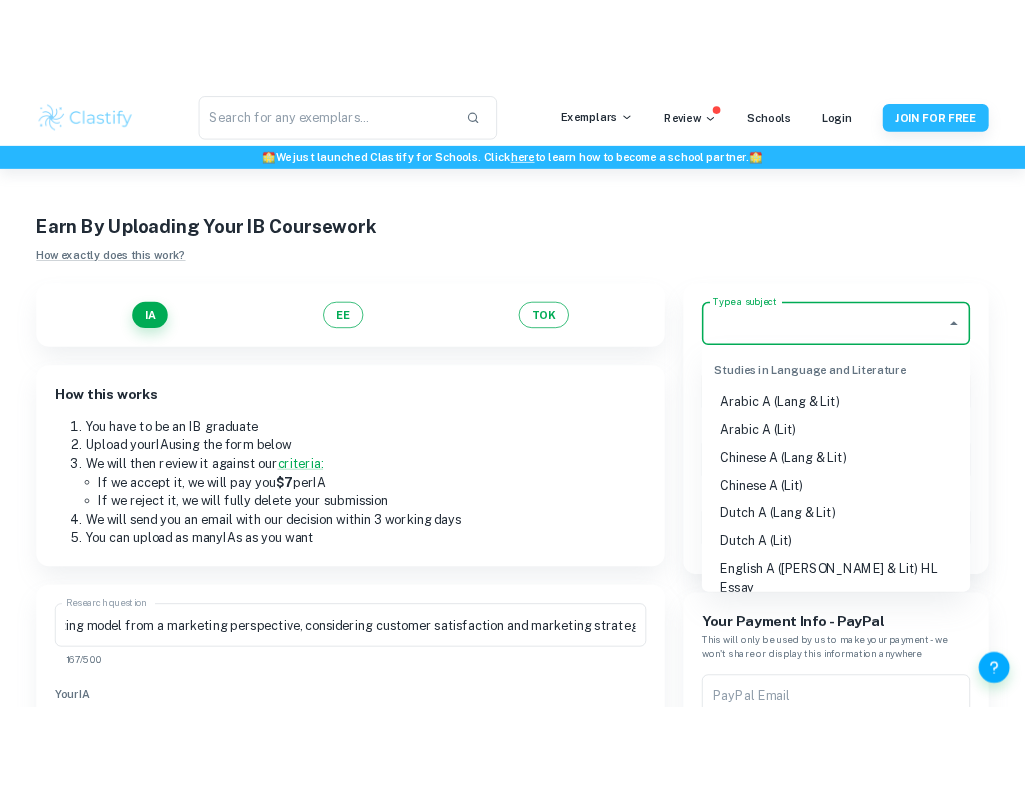 scroll, scrollTop: 0, scrollLeft: 0, axis: both 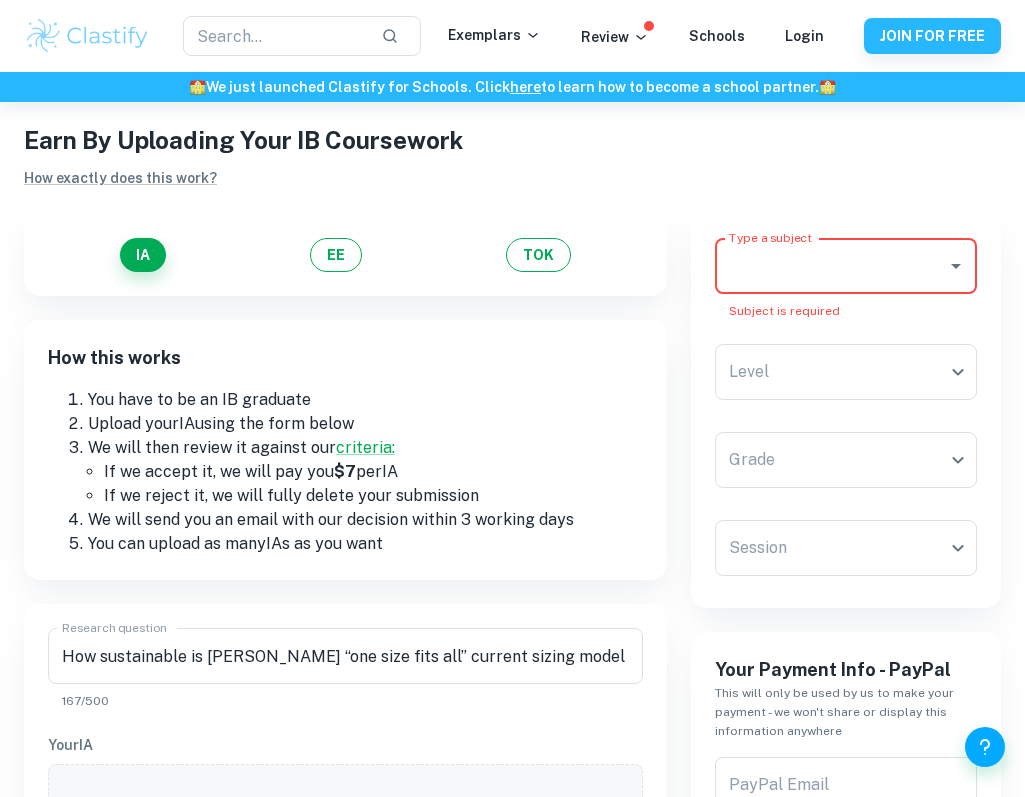 click on "Type a subject" at bounding box center [831, 266] 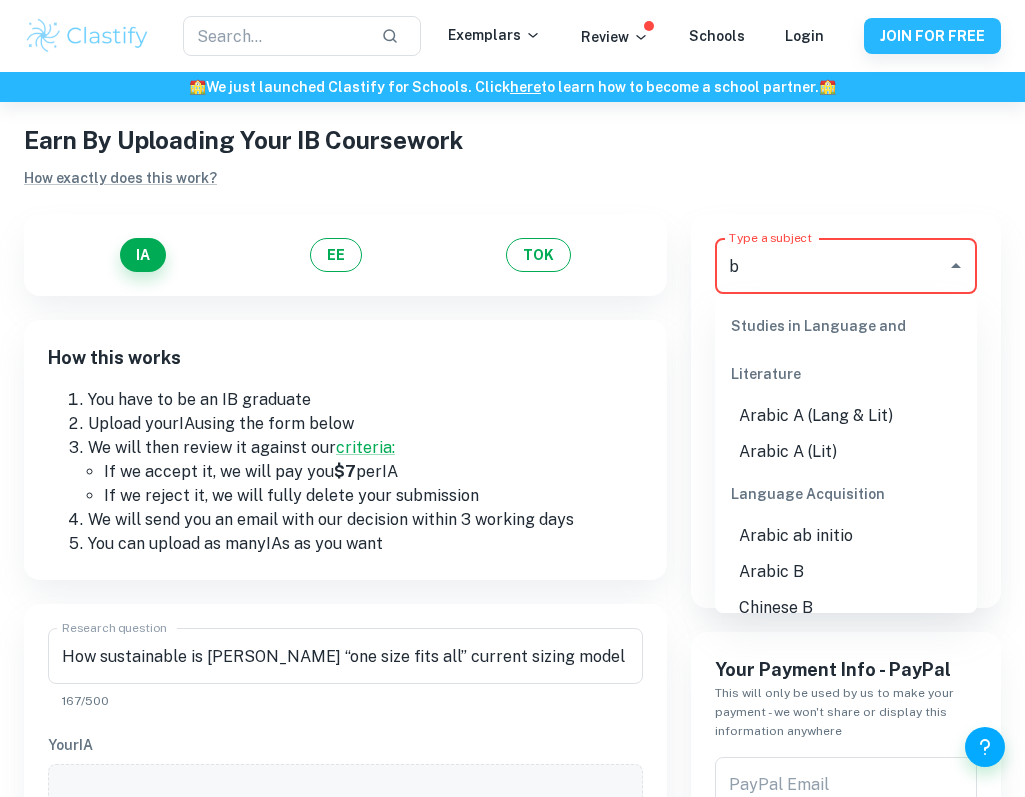 type on "b" 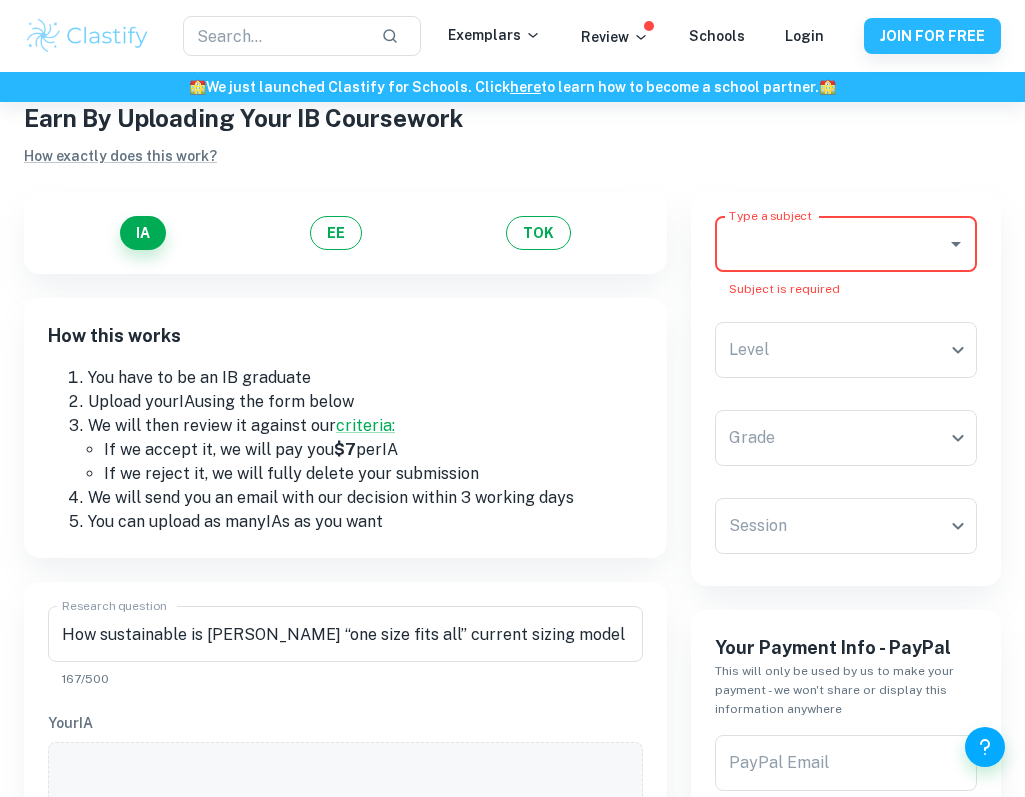 scroll, scrollTop: 60, scrollLeft: 0, axis: vertical 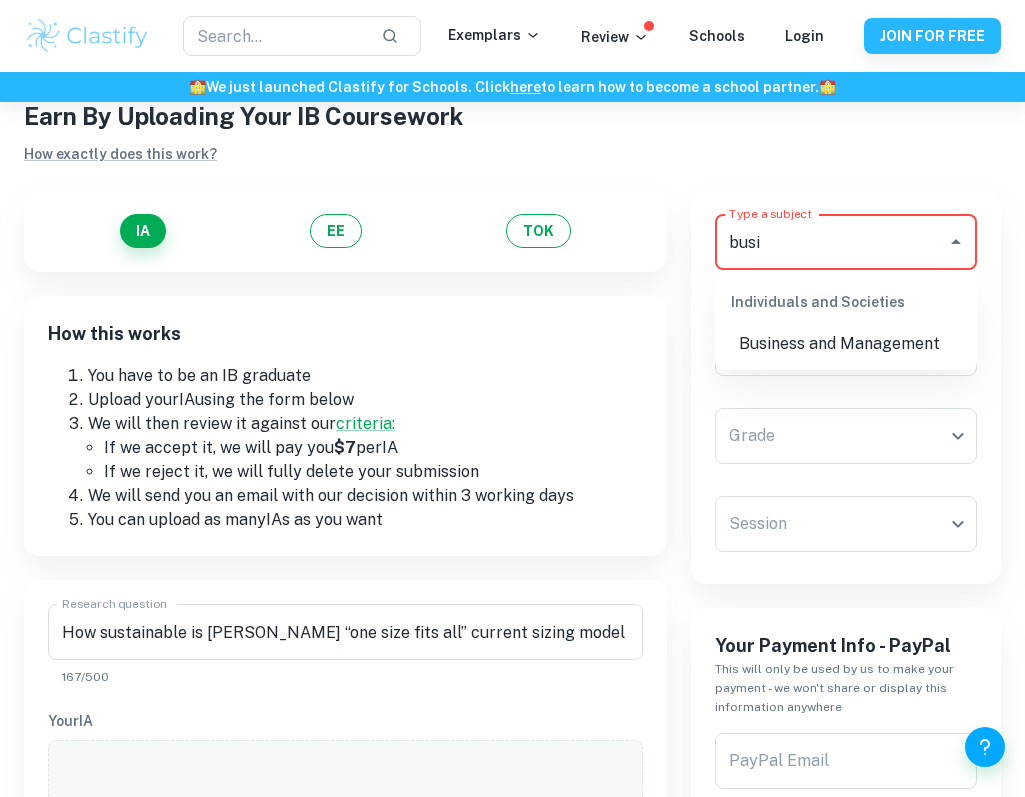 click on "Business and Management" at bounding box center [846, 344] 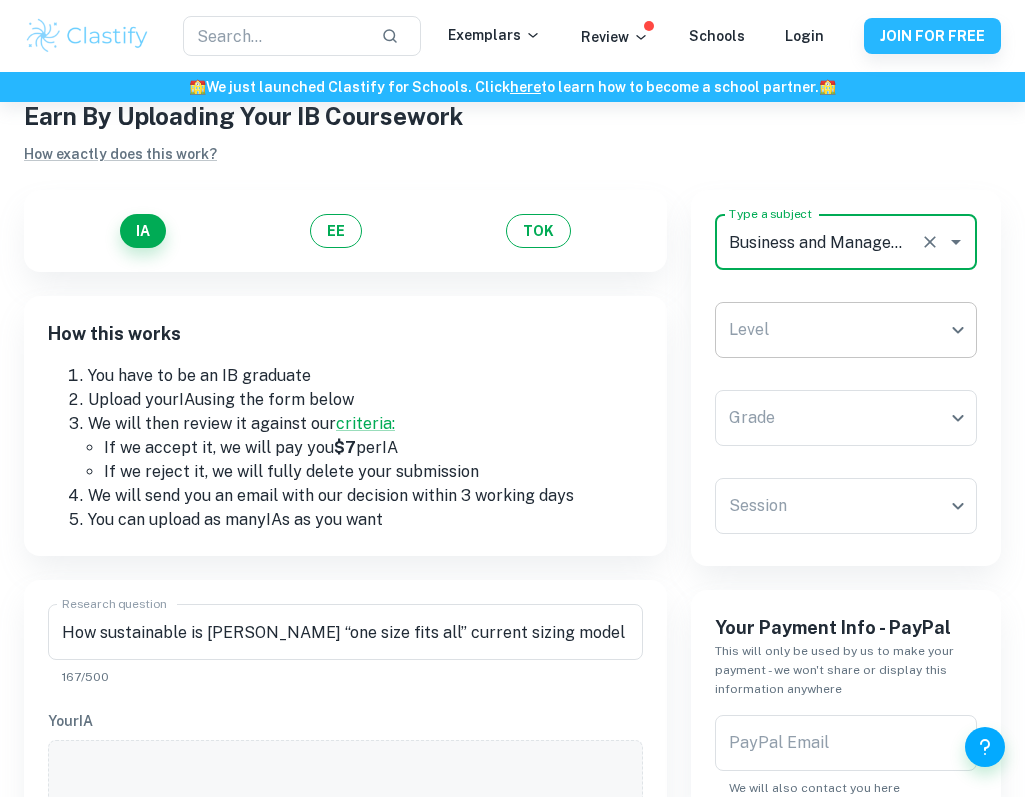 type on "Business and Management" 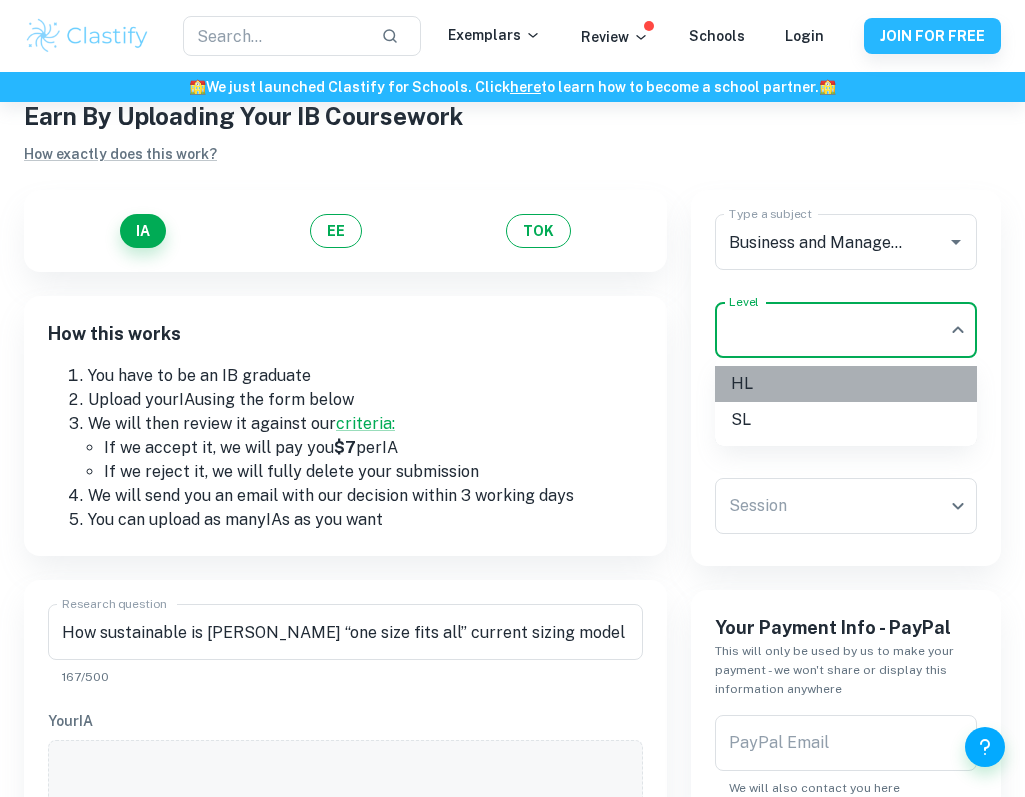 click on "HL" at bounding box center (846, 384) 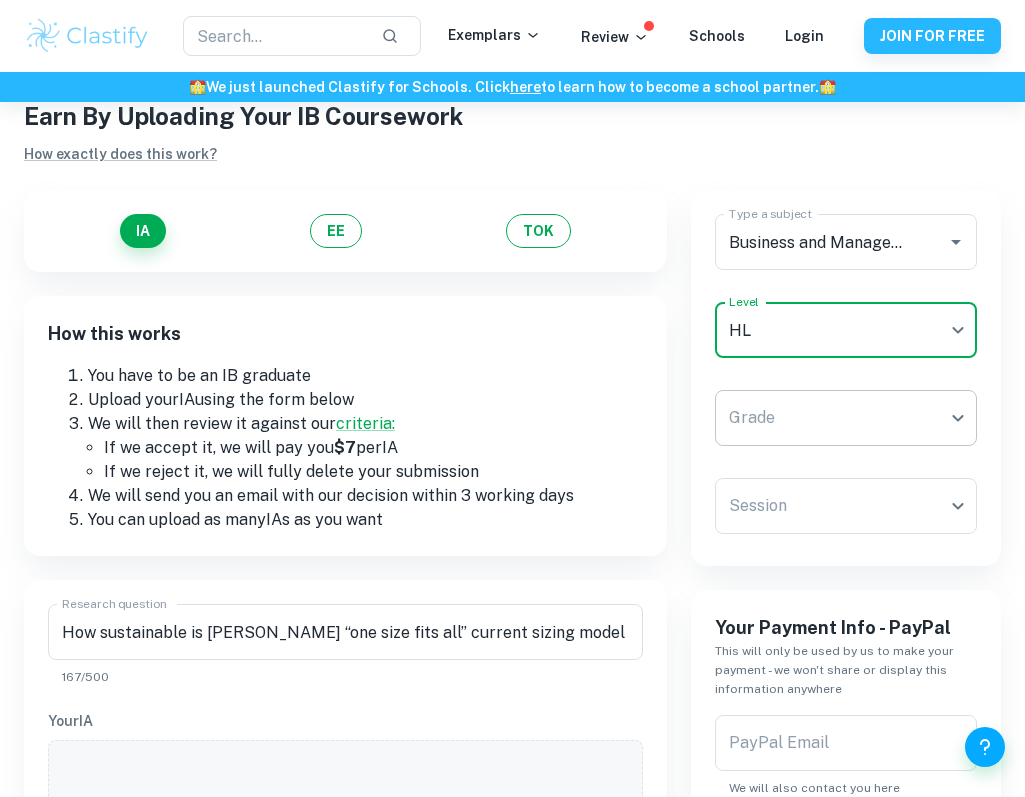 click on "We value your privacy We use cookies to enhance your browsing experience, serve personalised ads or content, and analyse our traffic. By clicking "Accept All", you consent to our use of cookies.   Cookie Policy Customise   Reject All   Accept All   Customise Consent Preferences   We use cookies to help you navigate efficiently and perform certain functions. You will find detailed information about all cookies under each consent category below. The cookies that are categorised as "Necessary" are stored on your browser as they are essential for enabling the basic functionalities of the site. ...  Show more For more information on how Google's third-party cookies operate and handle your data, see:   Google Privacy Policy Necessary Always Active Necessary cookies are required to enable the basic features of this site, such as providing secure log-in or adjusting your consent preferences. These cookies do not store any personally identifiable data. Functional Analytics Performance Advertisement Uncategorised" at bounding box center [512, 440] 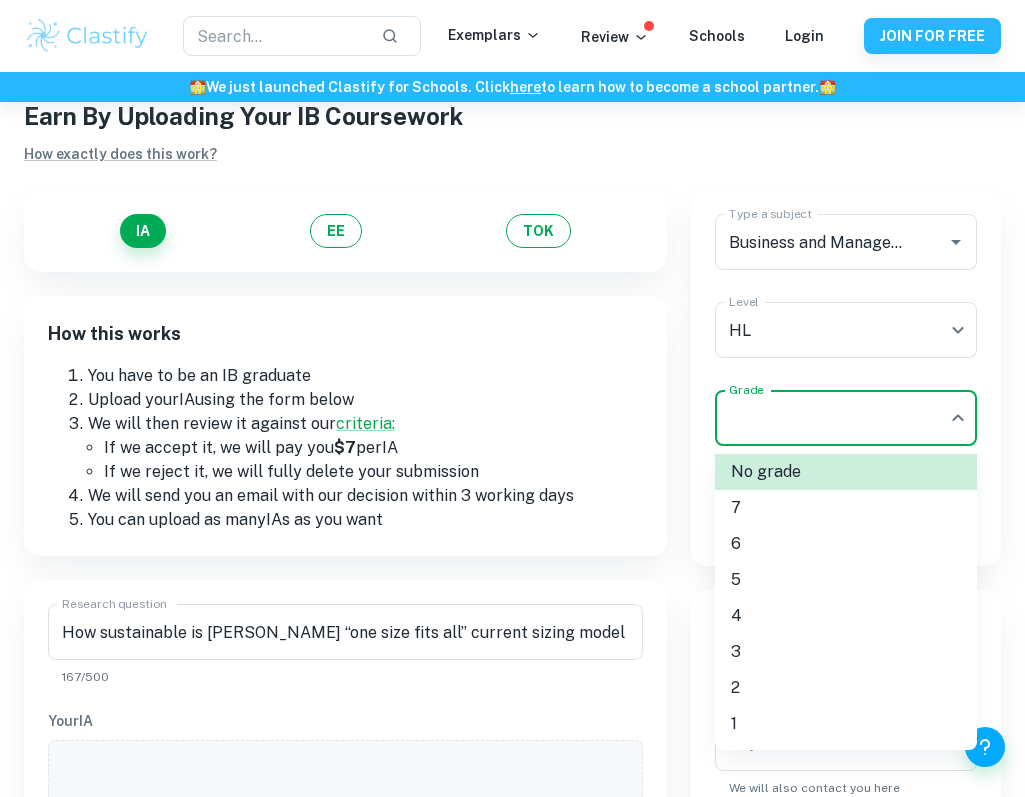 click on "7" at bounding box center [846, 508] 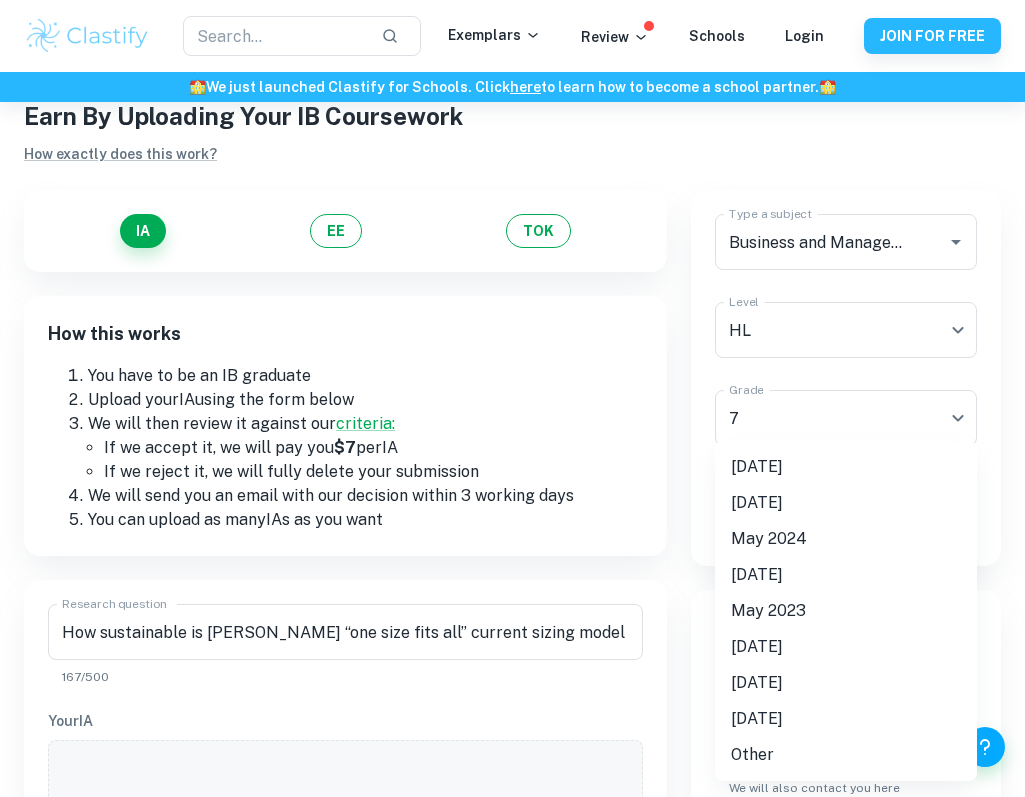 click on "We value your privacy We use cookies to enhance your browsing experience, serve personalised ads or content, and analyse our traffic. By clicking "Accept All", you consent to our use of cookies.   Cookie Policy Customise   Reject All   Accept All   Customise Consent Preferences   We use cookies to help you navigate efficiently and perform certain functions. You will find detailed information about all cookies under each consent category below. The cookies that are categorised as "Necessary" are stored on your browser as they are essential for enabling the basic functionalities of the site. ...  Show more For more information on how Google's third-party cookies operate and handle your data, see:   Google Privacy Policy Necessary Always Active Necessary cookies are required to enable the basic features of this site, such as providing secure log-in or adjusting your consent preferences. These cookies do not store any personally identifiable data. Functional Analytics Performance Advertisement Uncategorised" at bounding box center (512, 440) 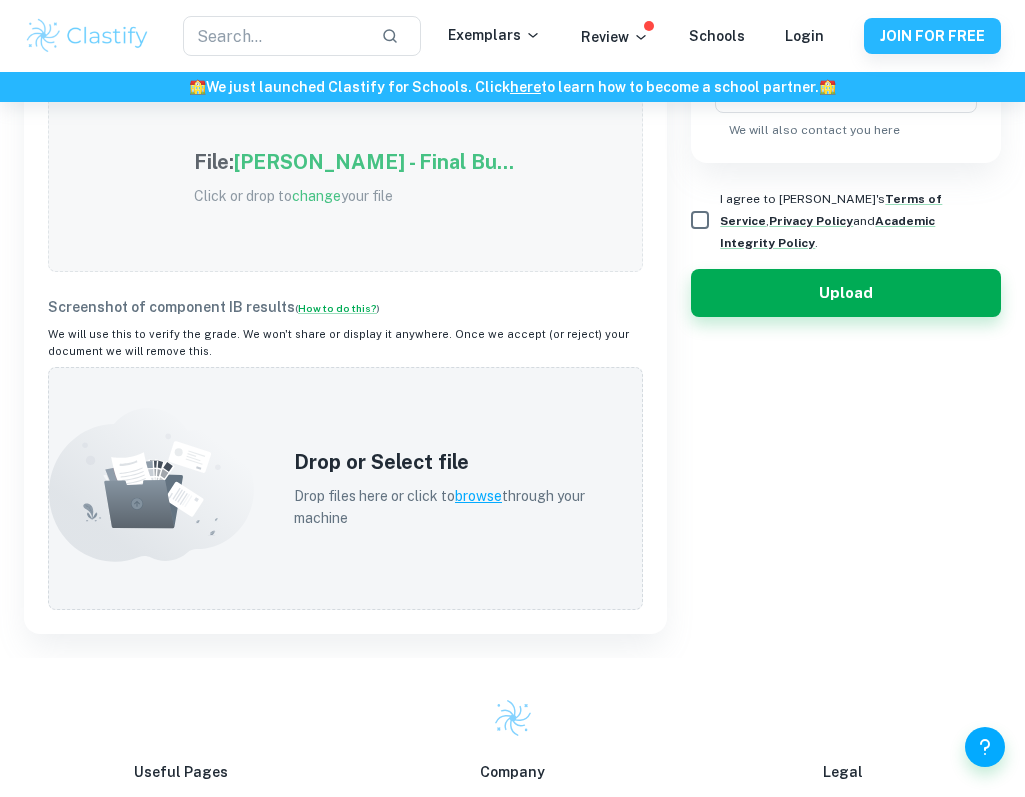 scroll, scrollTop: 763, scrollLeft: 0, axis: vertical 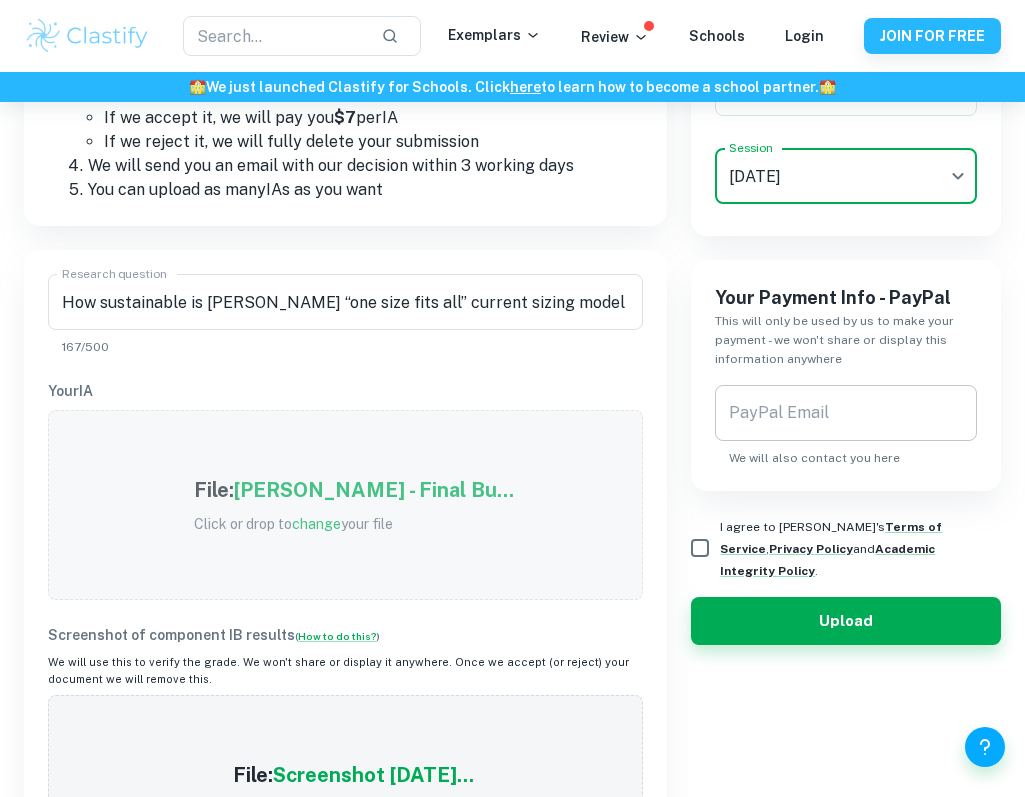 click on "PayPal Email" at bounding box center [846, 413] 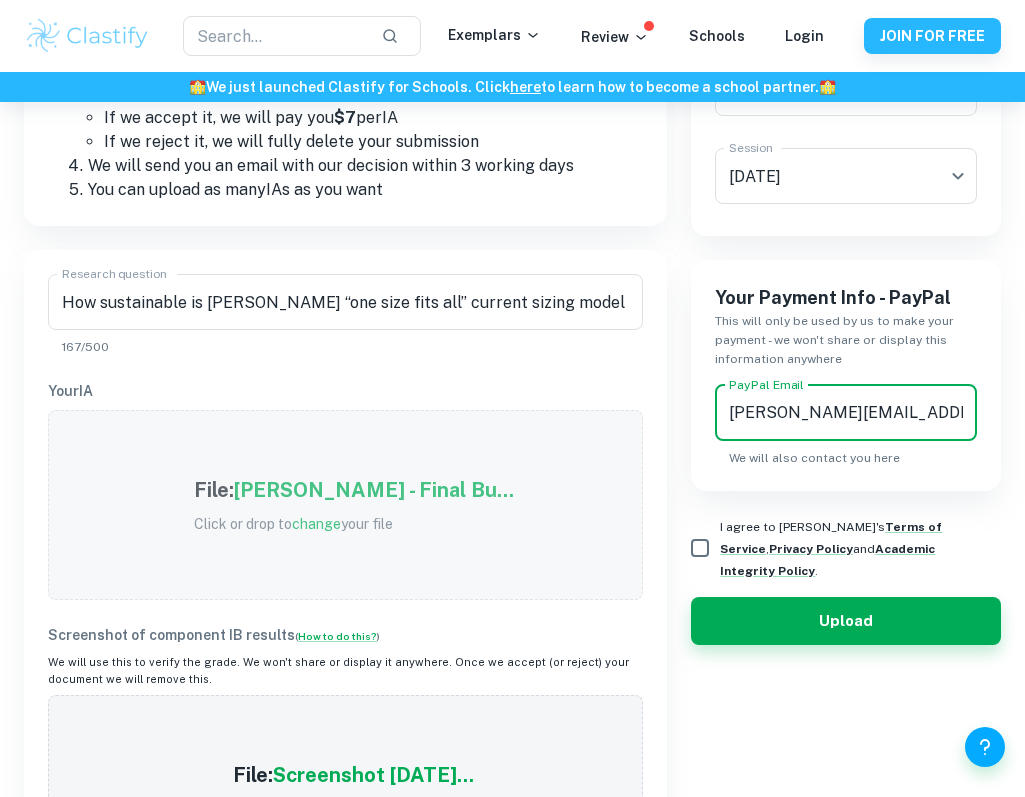 type on "[PERSON_NAME][EMAIL_ADDRESS][PERSON_NAME][DOMAIN_NAME]" 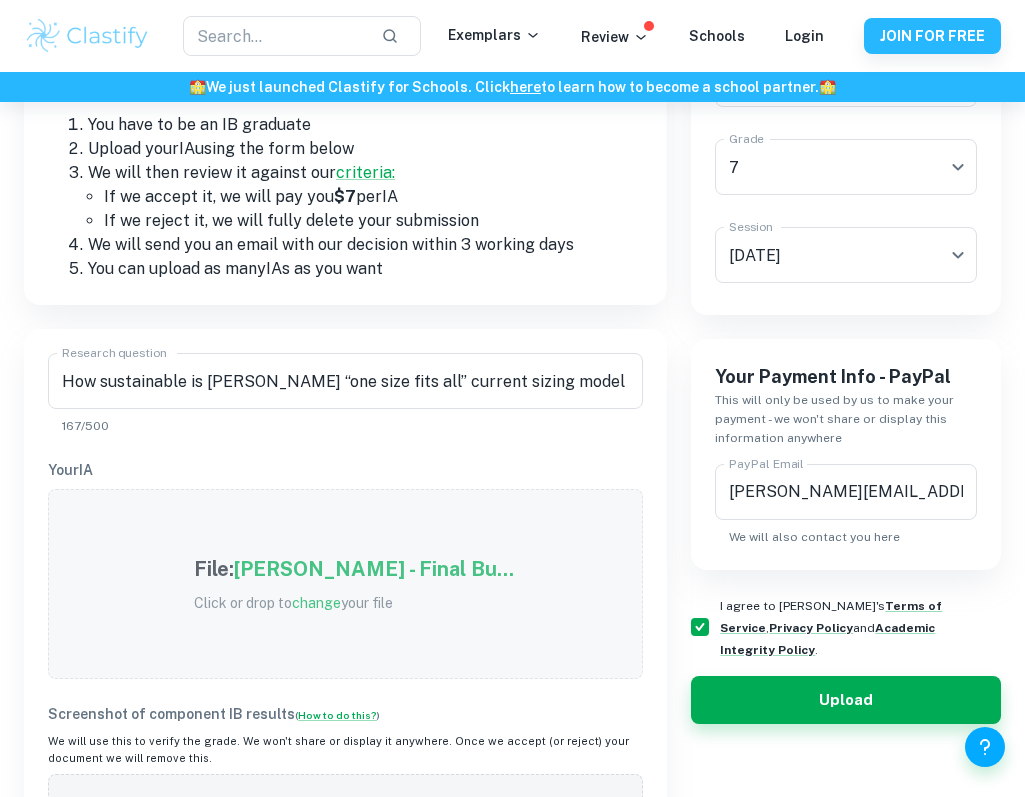 scroll, scrollTop: 538, scrollLeft: 0, axis: vertical 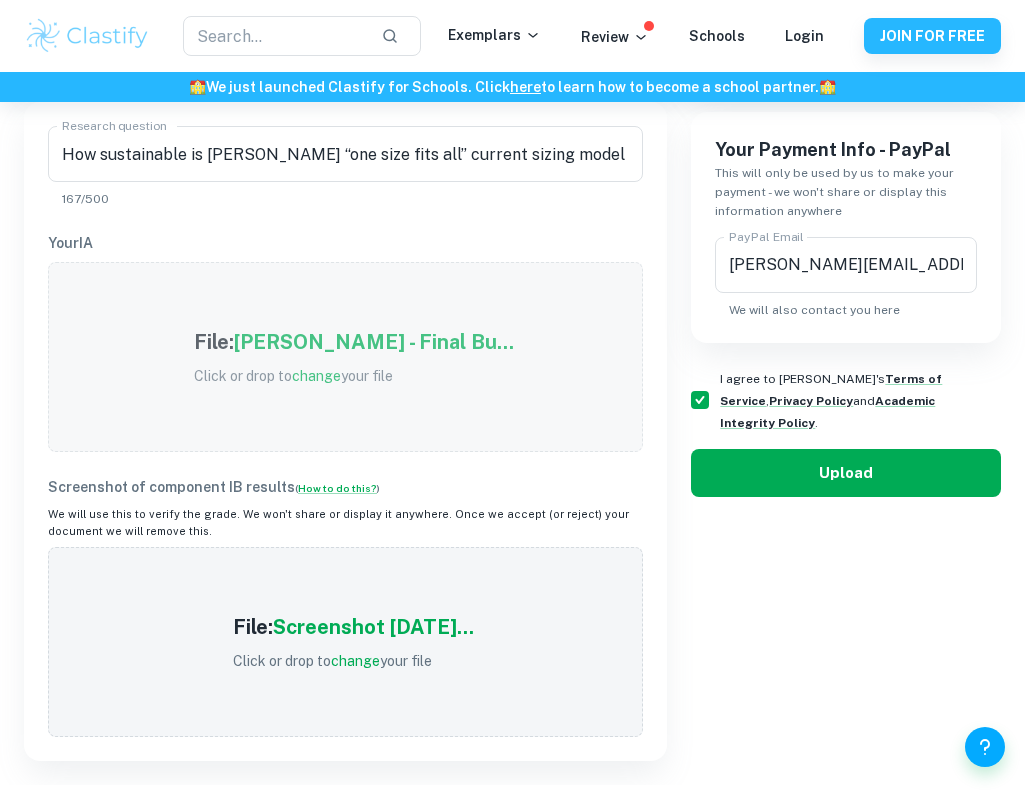 click on "Upload" at bounding box center (846, 473) 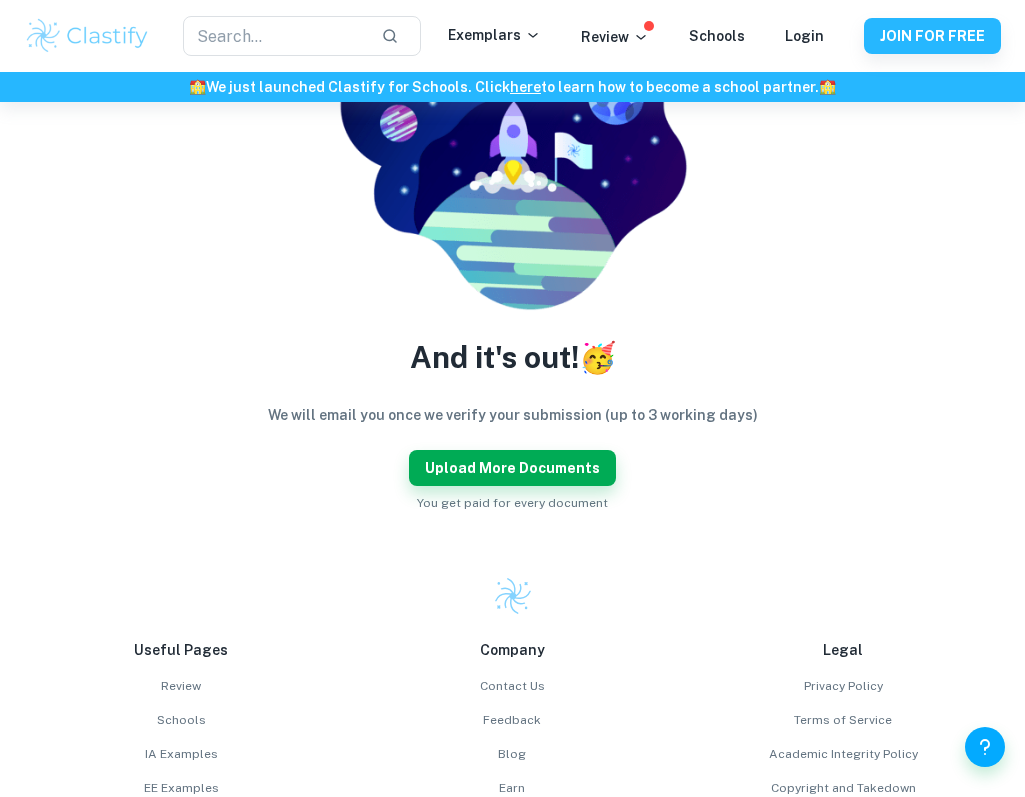 scroll, scrollTop: 0, scrollLeft: 0, axis: both 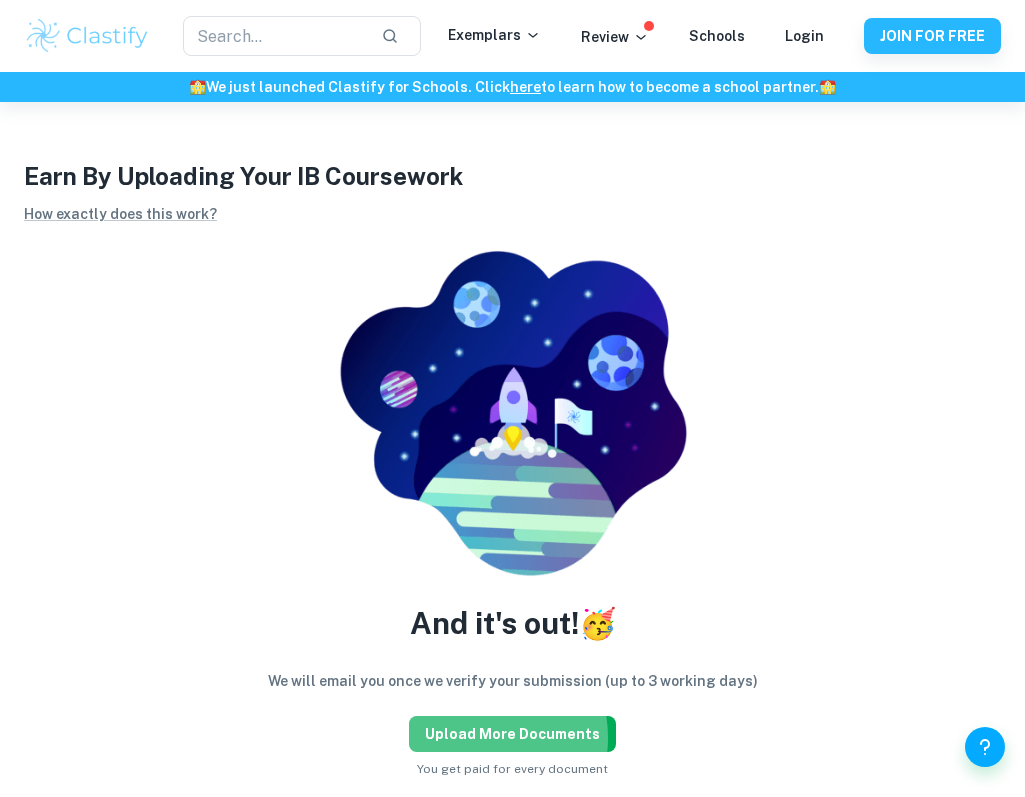 click on "Upload more documents" at bounding box center [512, 734] 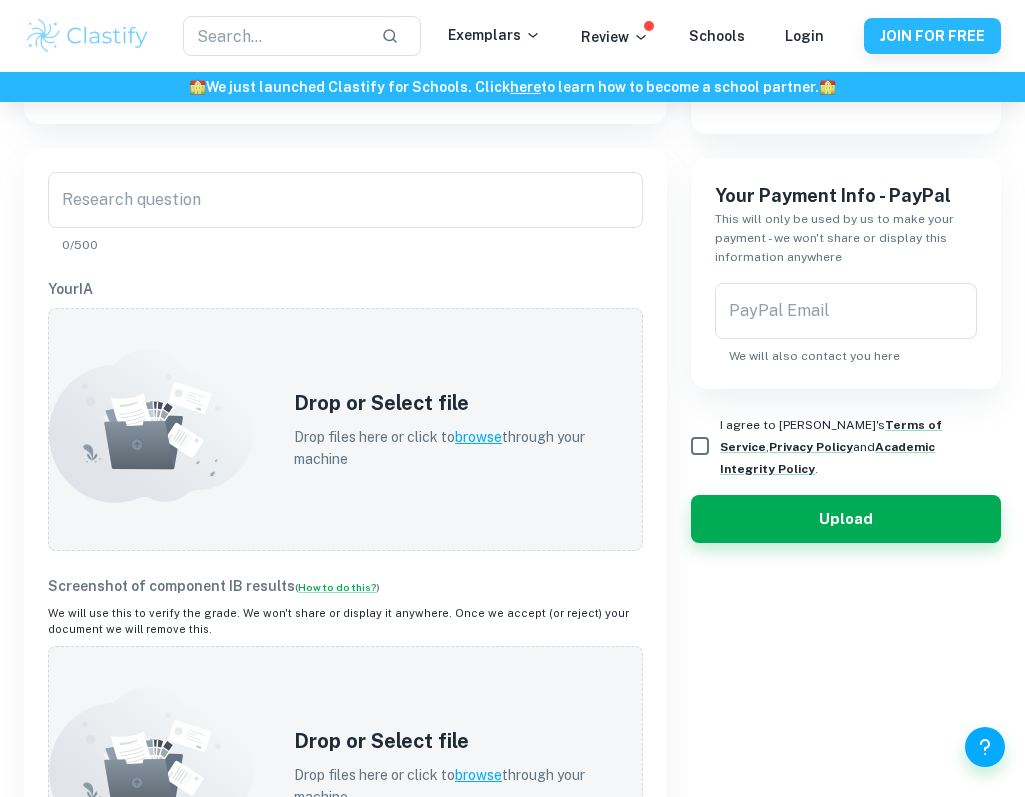 scroll, scrollTop: 493, scrollLeft: 0, axis: vertical 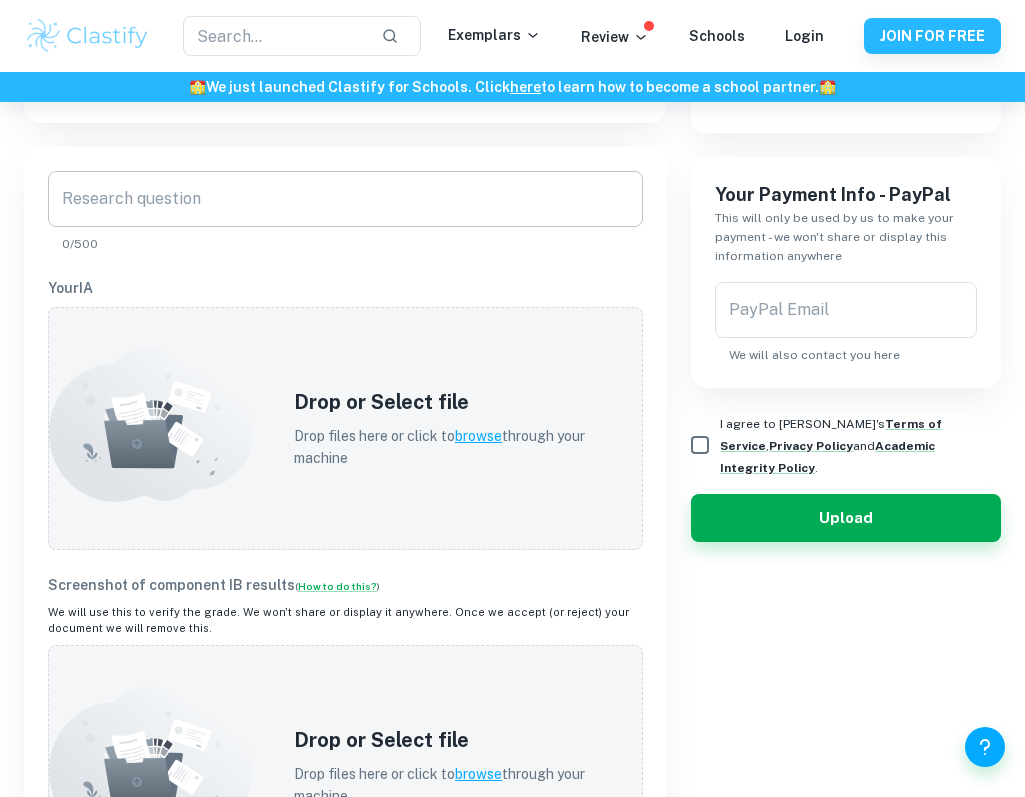 click on "Research question" at bounding box center [345, 199] 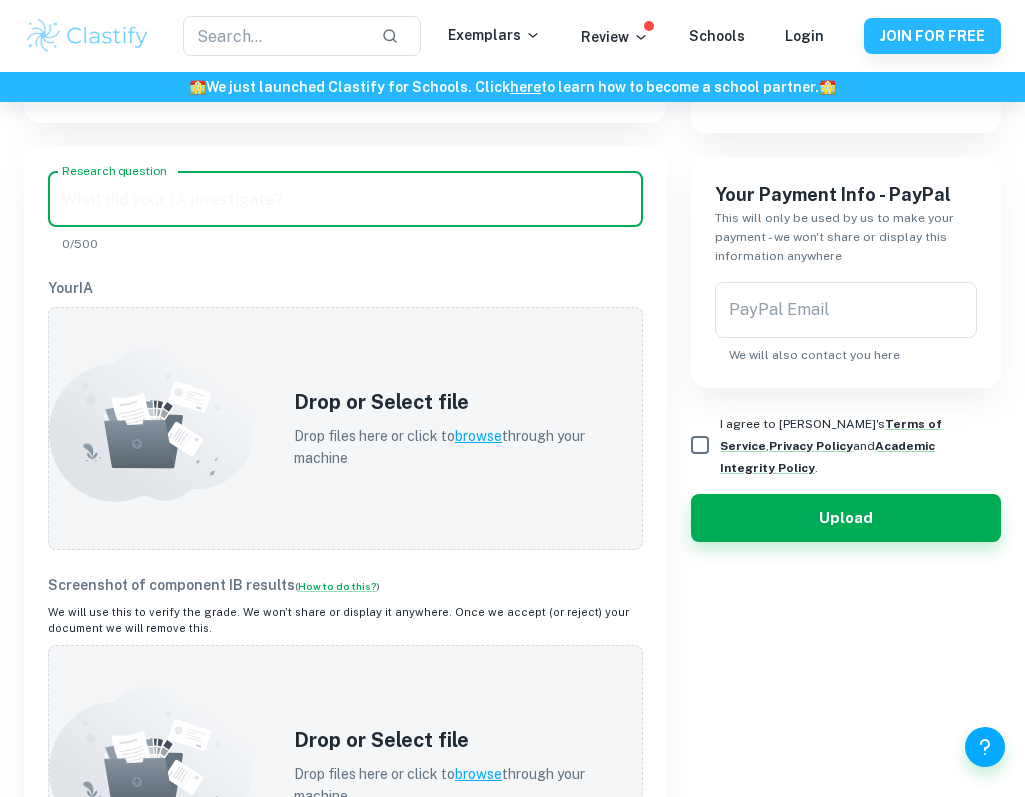 paste on "“Go Touch Grass”: An analysis of the connection between social media usage and anxiety levels" 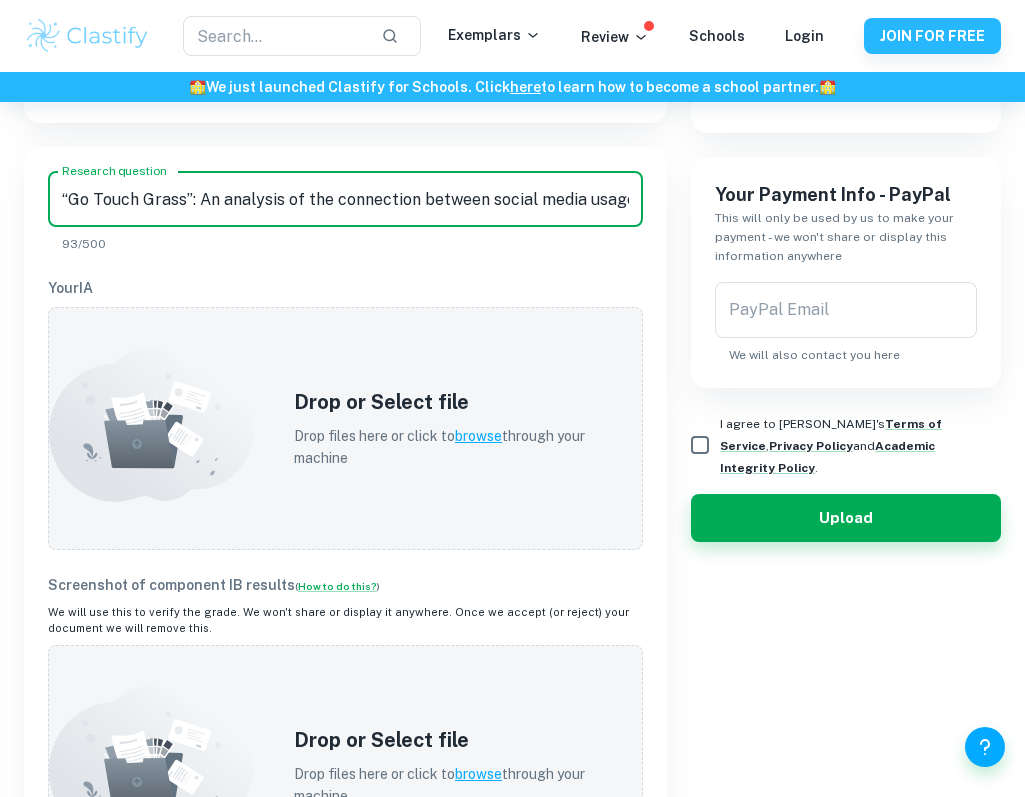 scroll, scrollTop: 0, scrollLeft: 135, axis: horizontal 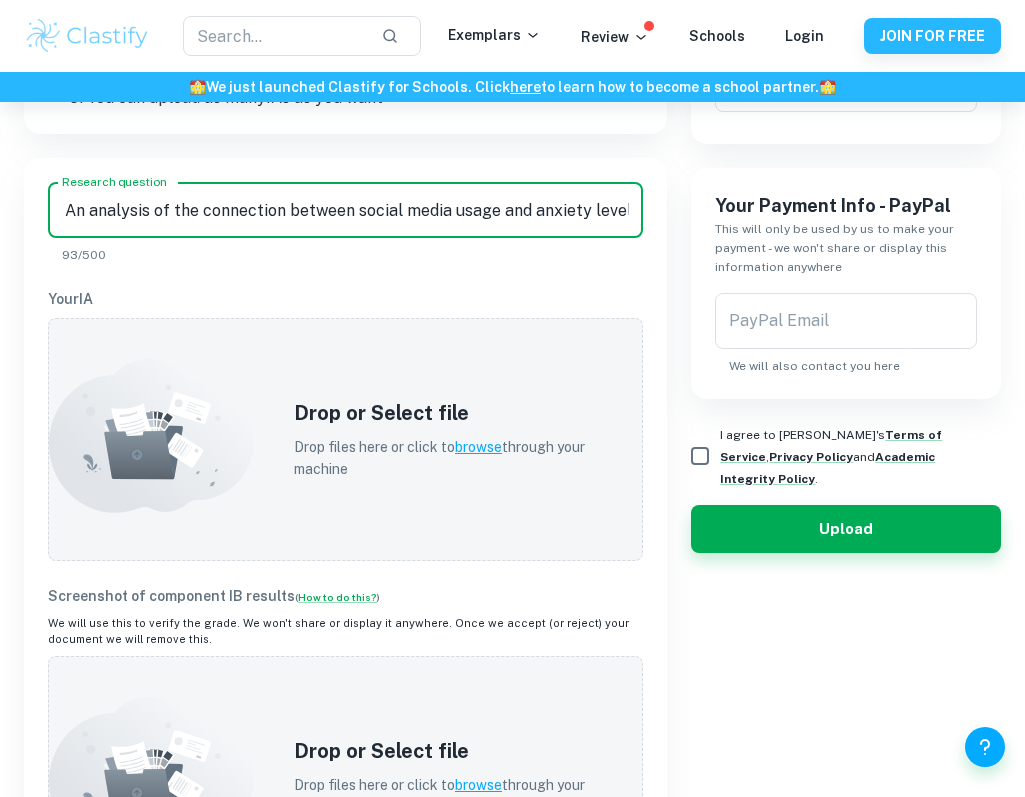drag, startPoint x: 129, startPoint y: 224, endPoint x: 56, endPoint y: 221, distance: 73.061615 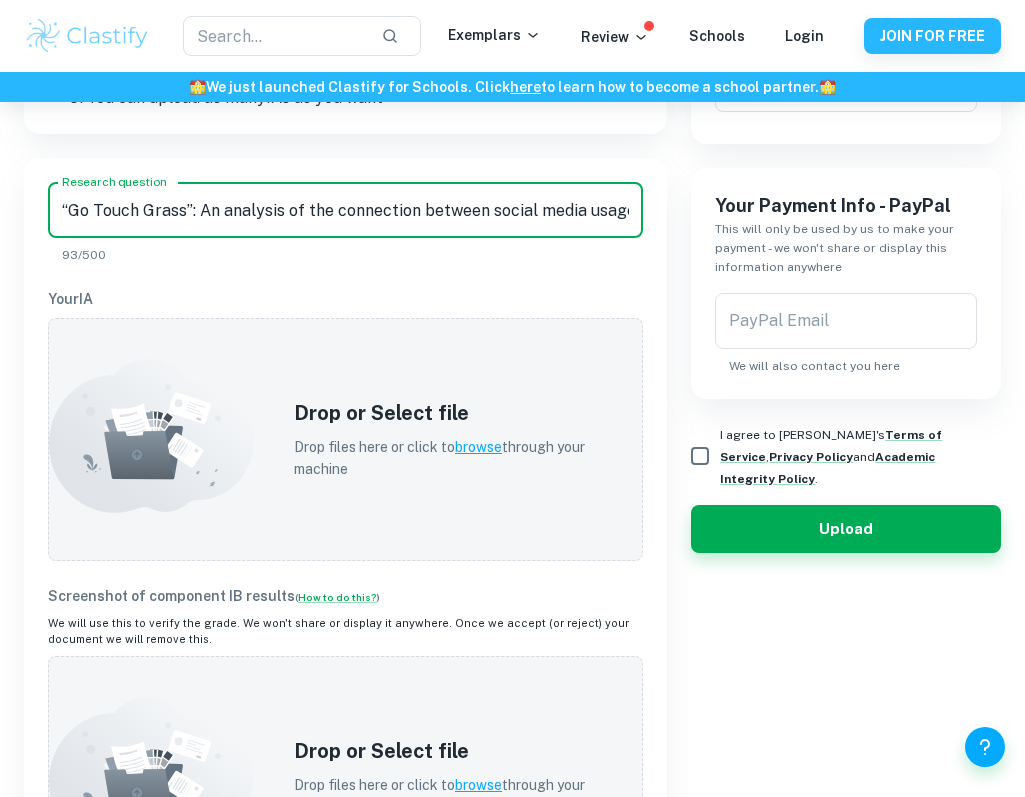 drag, startPoint x: 77, startPoint y: 199, endPoint x: -4, endPoint y: 206, distance: 81.3019 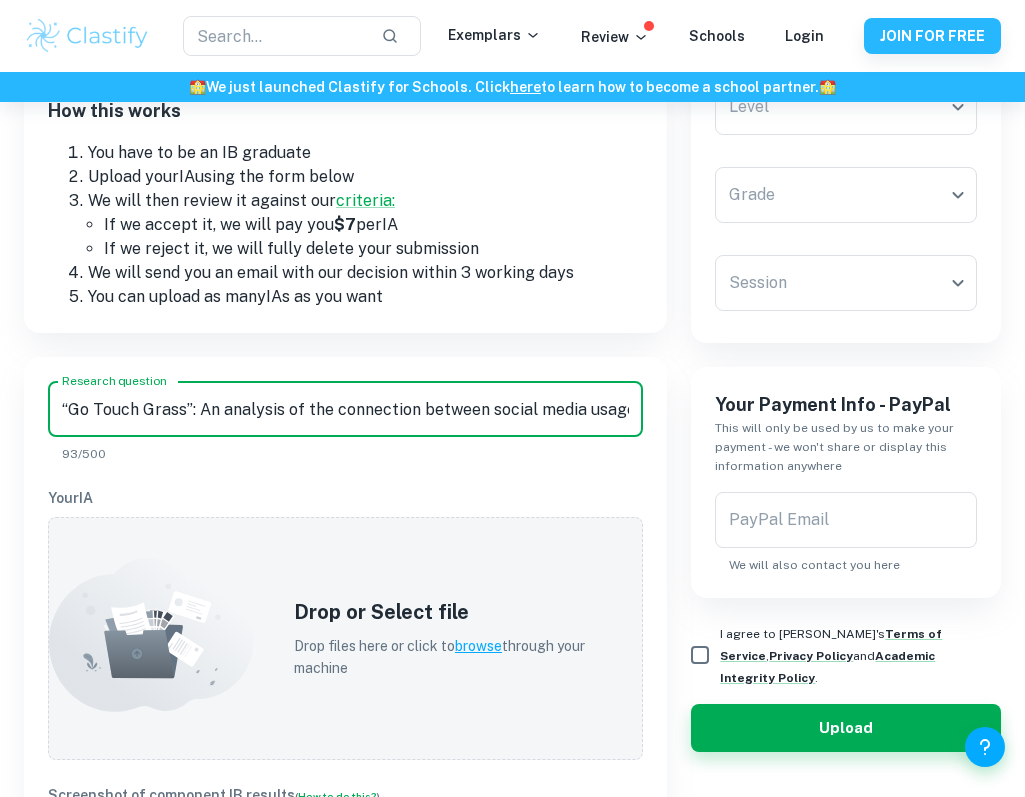scroll, scrollTop: 214, scrollLeft: 0, axis: vertical 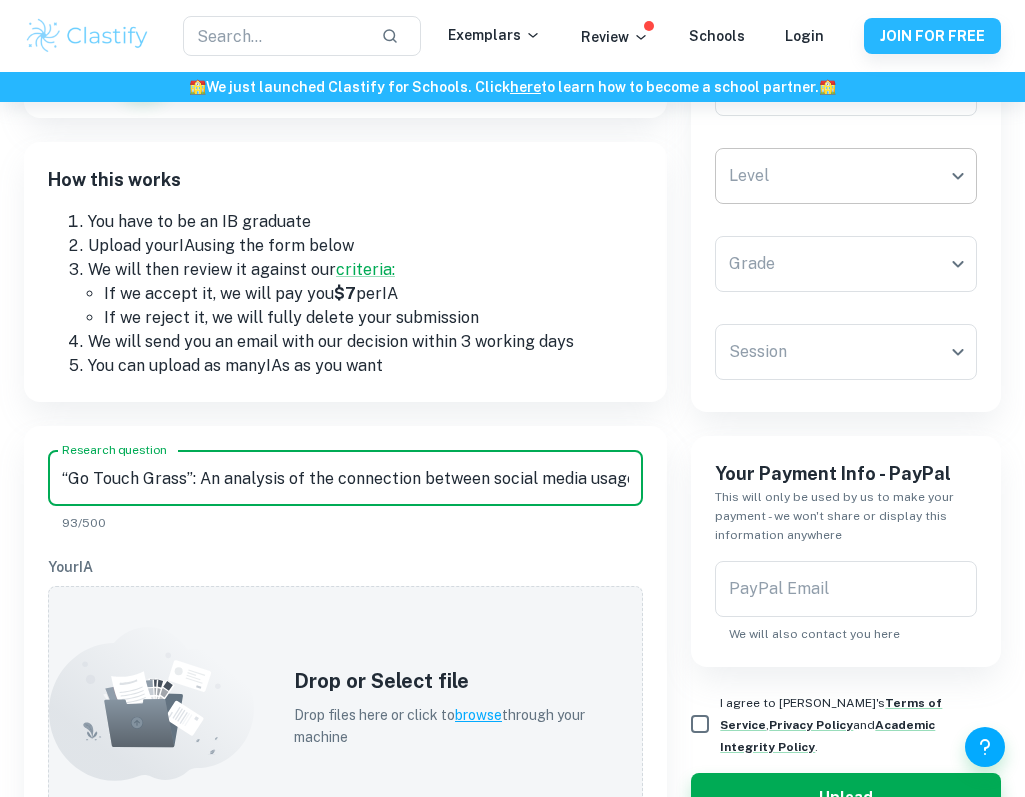 type on "“Go Touch Grass”: An analysis of the connection between social media usage and anxiety levels" 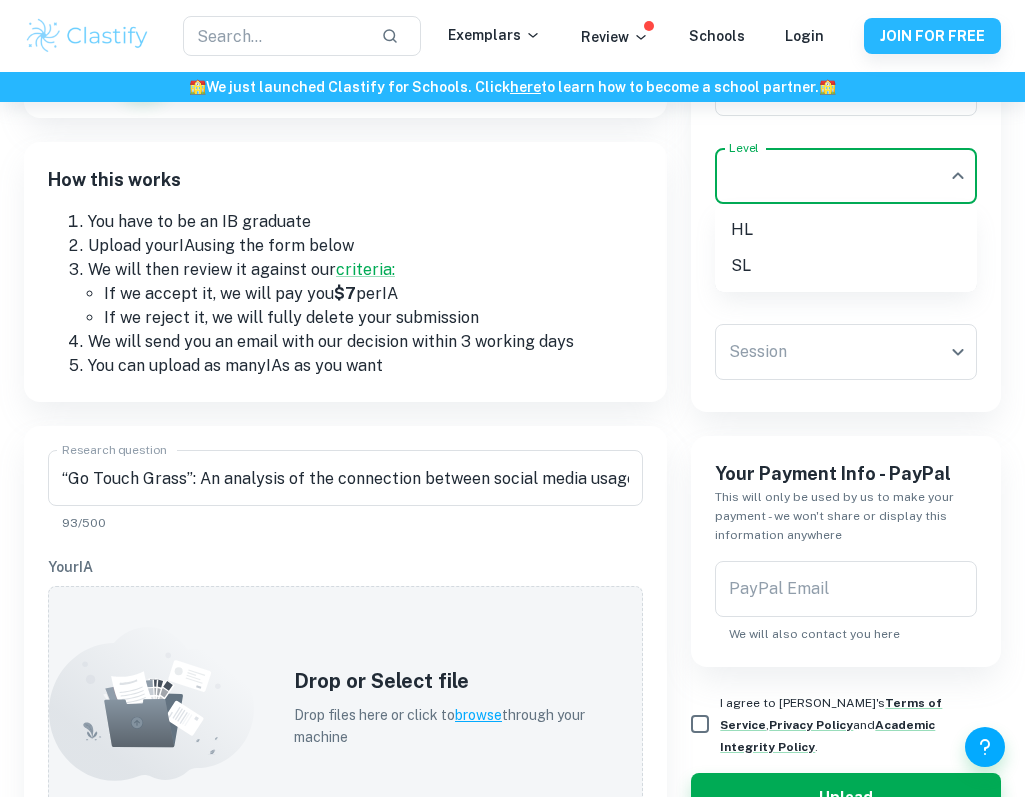 click on "We value your privacy We use cookies to enhance your browsing experience, serve personalised ads or content, and analyse our traffic. By clicking "Accept All", you consent to our use of cookies.   Cookie Policy Customise   Reject All   Accept All   Customise Consent Preferences   We use cookies to help you navigate efficiently and perform certain functions. You will find detailed information about all cookies under each consent category below. The cookies that are categorised as "Necessary" are stored on your browser as they are essential for enabling the basic functionalities of the site. ...  Show more For more information on how Google's third-party cookies operate and handle your data, see:   Google Privacy Policy Necessary Always Active Necessary cookies are required to enable the basic features of this site, such as providing secure log-in or adjusting your consent preferences. These cookies do not store any personally identifiable data. Functional Analytics Performance Advertisement Uncategorised" at bounding box center (512, 286) 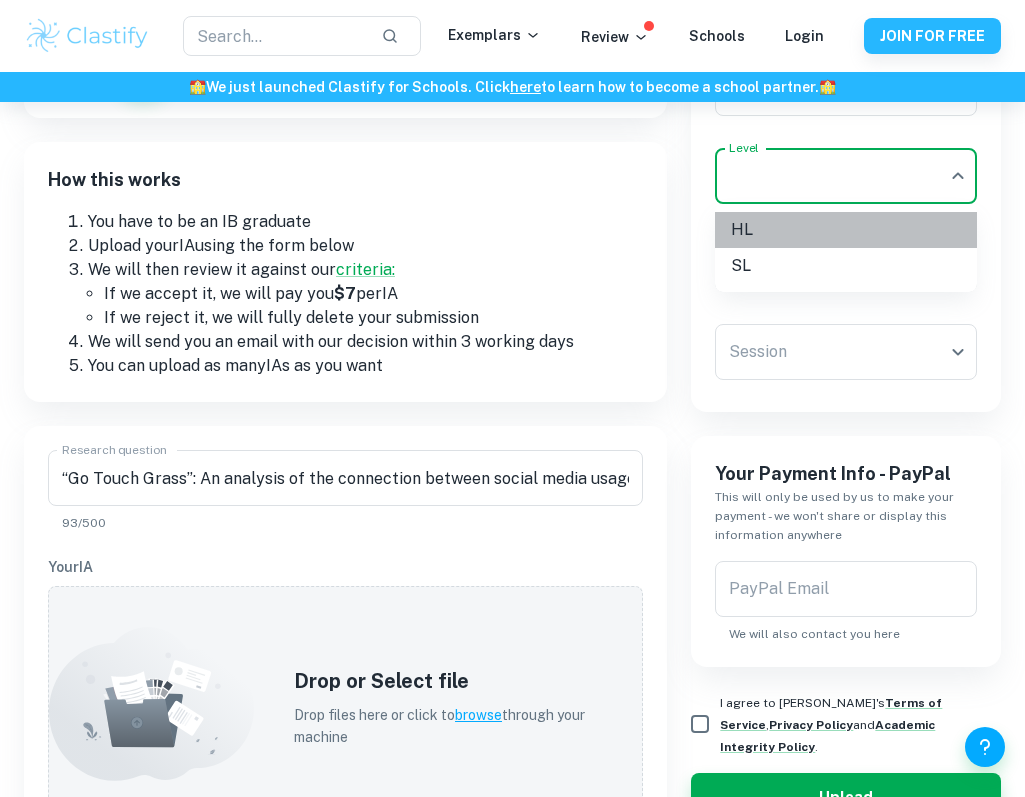 click on "HL" at bounding box center (846, 230) 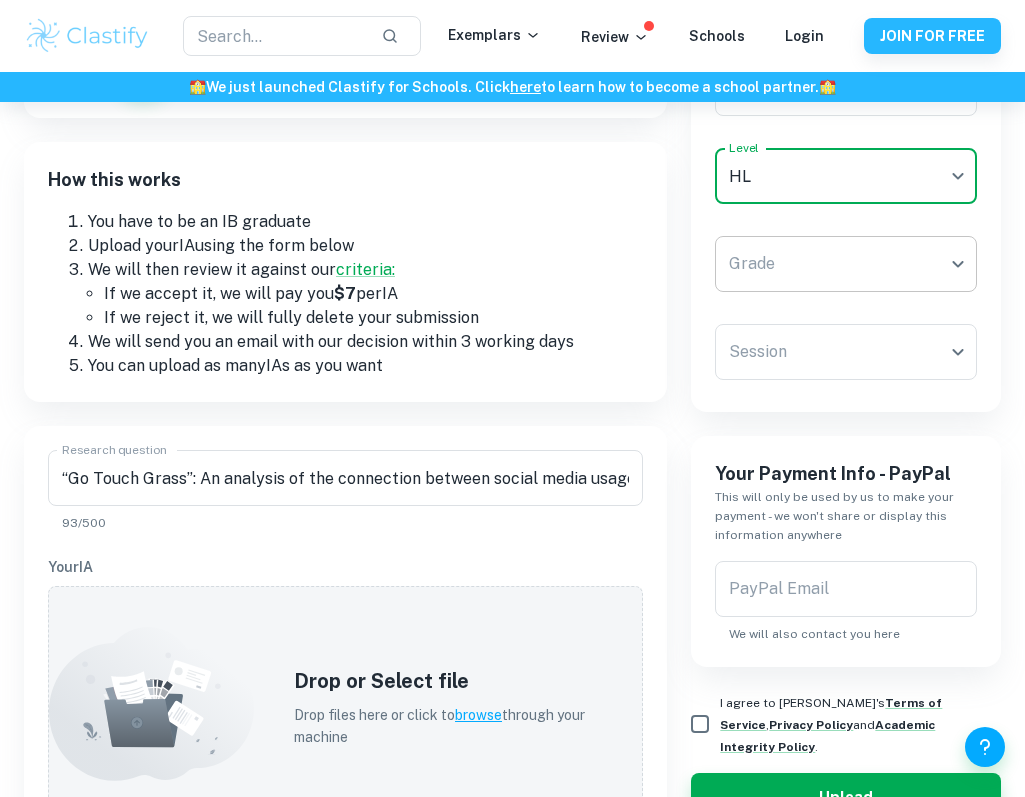 click on "We value your privacy We use cookies to enhance your browsing experience, serve personalised ads or content, and analyse our traffic. By clicking "Accept All", you consent to our use of cookies.   Cookie Policy Customise   Reject All   Accept All   Customise Consent Preferences   We use cookies to help you navigate efficiently and perform certain functions. You will find detailed information about all cookies under each consent category below. The cookies that are categorised as "Necessary" are stored on your browser as they are essential for enabling the basic functionalities of the site. ...  Show more For more information on how Google's third-party cookies operate and handle your data, see:   Google Privacy Policy Necessary Always Active Necessary cookies are required to enable the basic features of this site, such as providing secure log-in or adjusting your consent preferences. These cookies do not store any personally identifiable data. Functional Analytics Performance Advertisement Uncategorised" at bounding box center [512, 286] 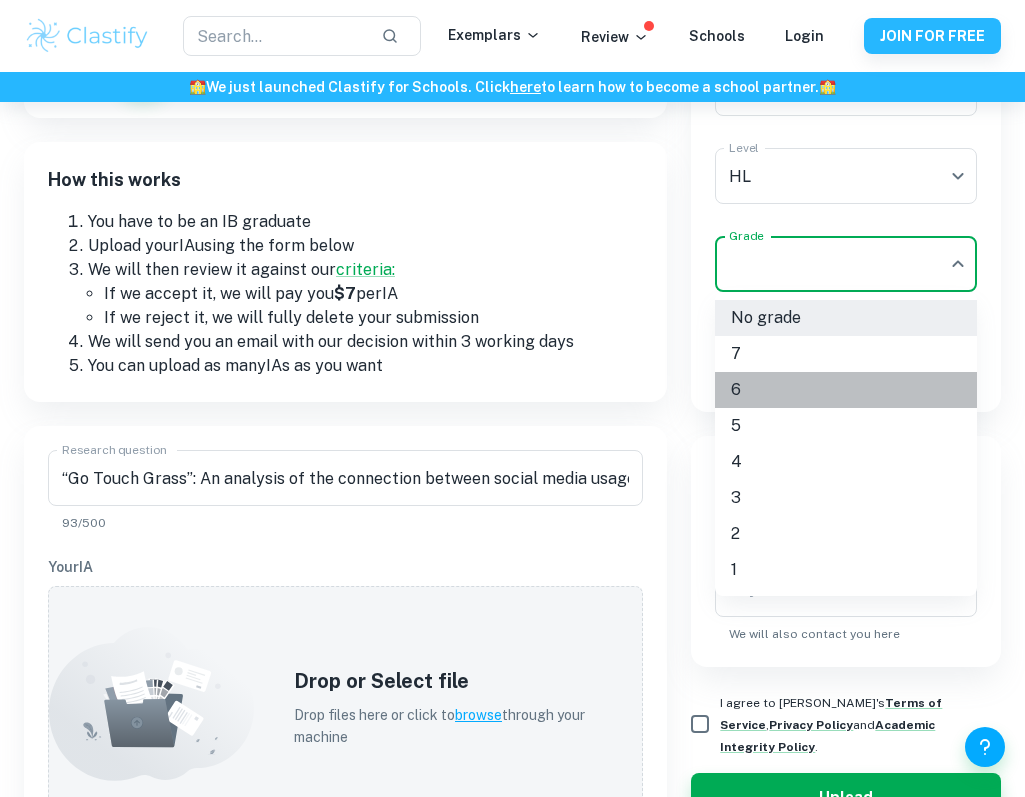 click on "6" at bounding box center [846, 390] 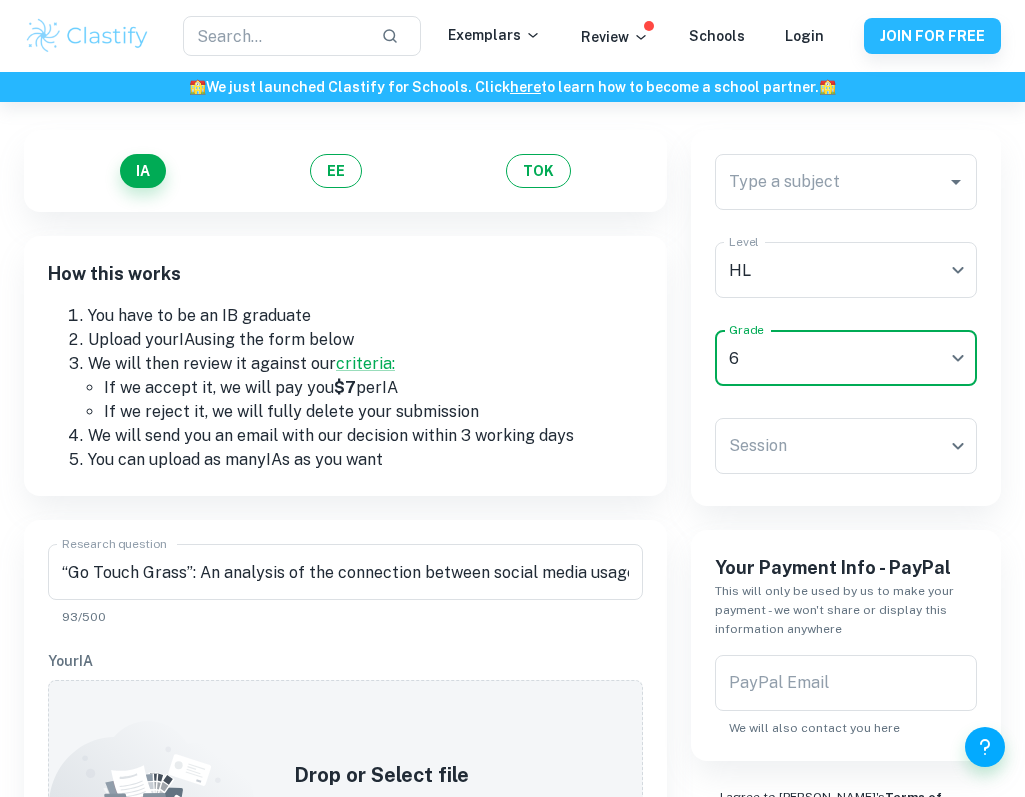 scroll, scrollTop: 0, scrollLeft: 0, axis: both 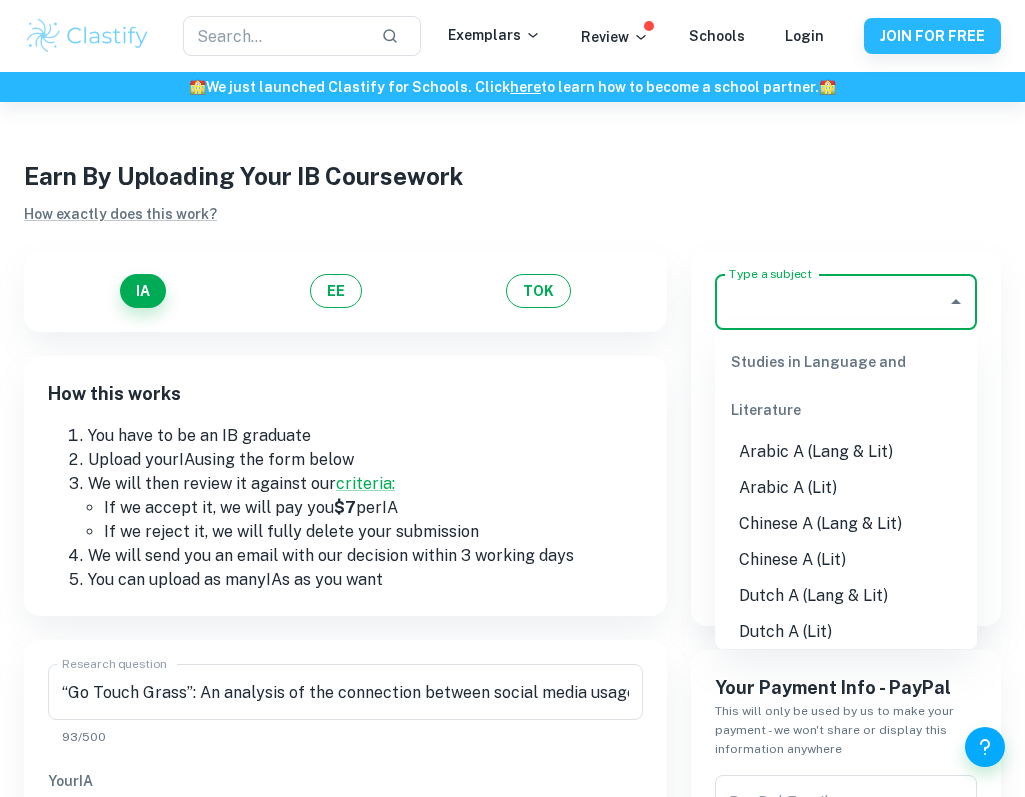 click on "Type a subject" at bounding box center (831, 302) 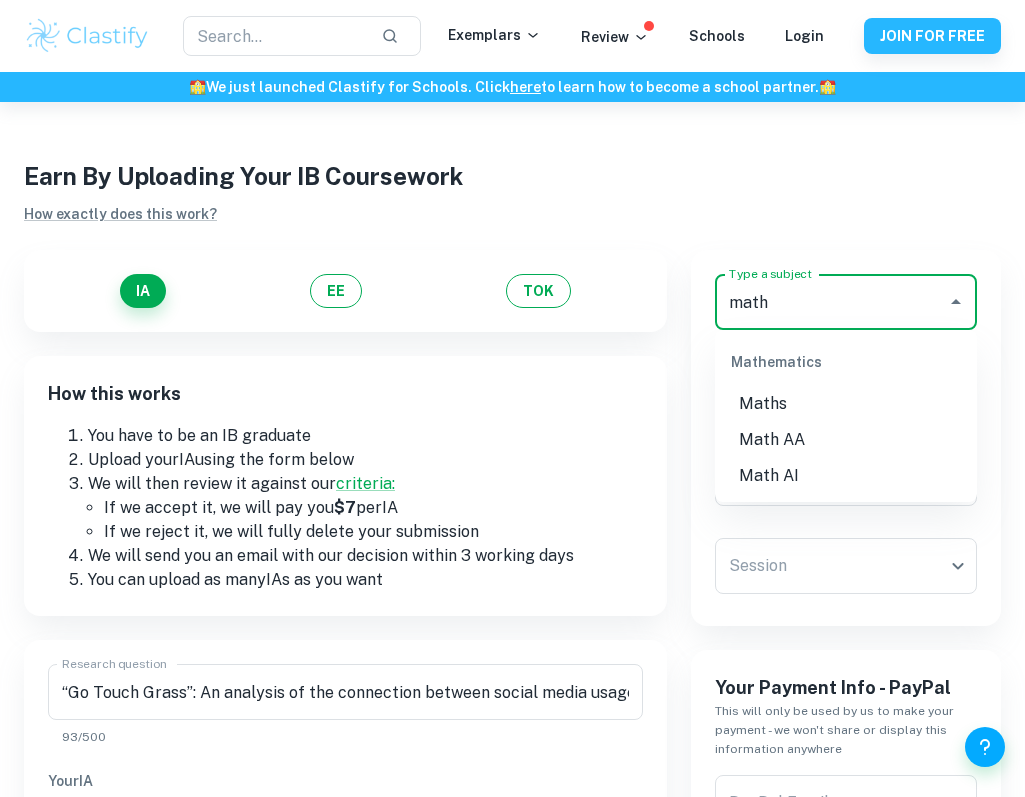 click on "Math AI" at bounding box center (846, 476) 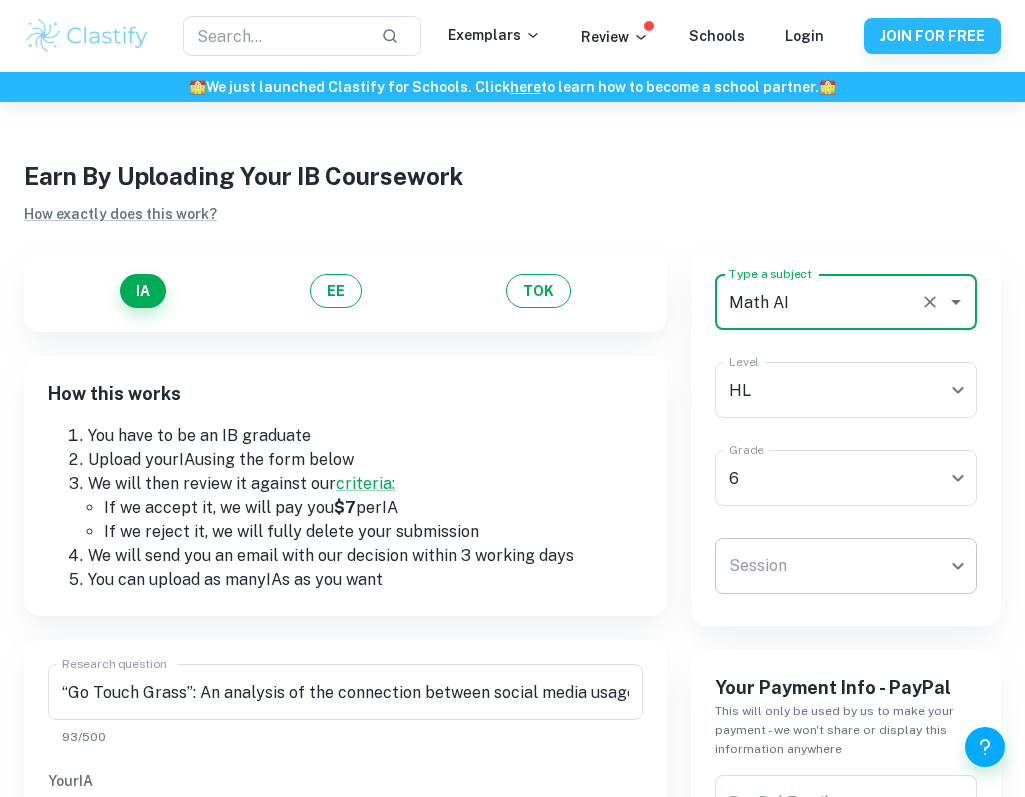 type on "Math AI" 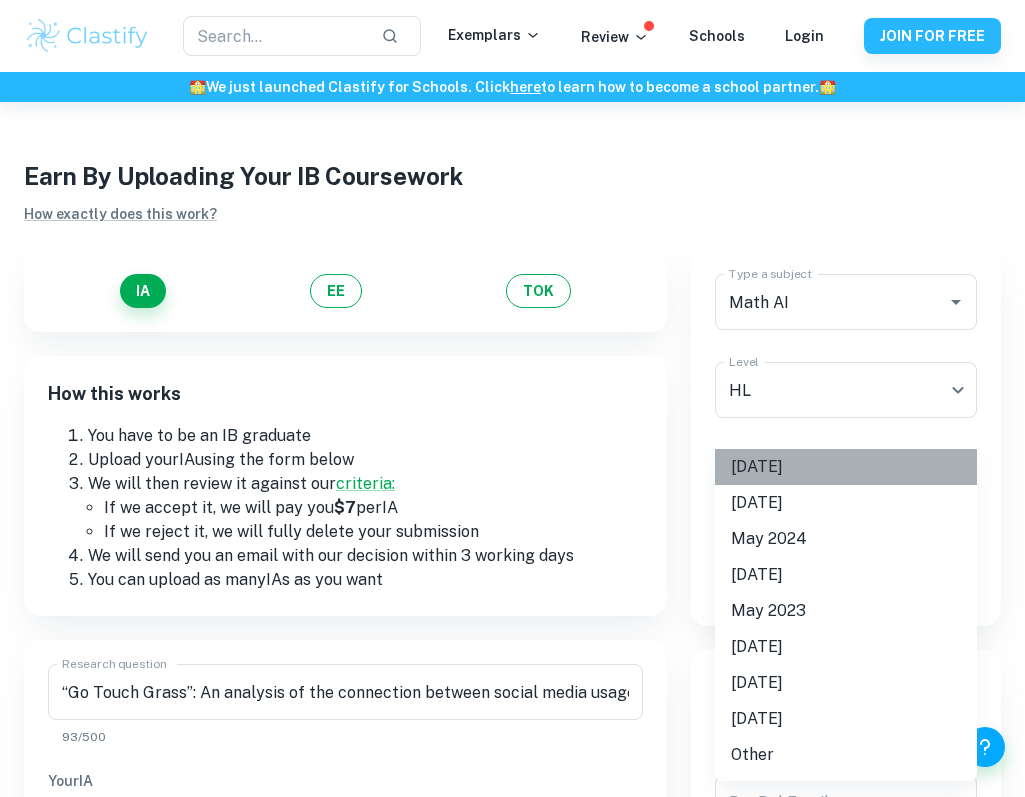 click on "[DATE]" at bounding box center [846, 467] 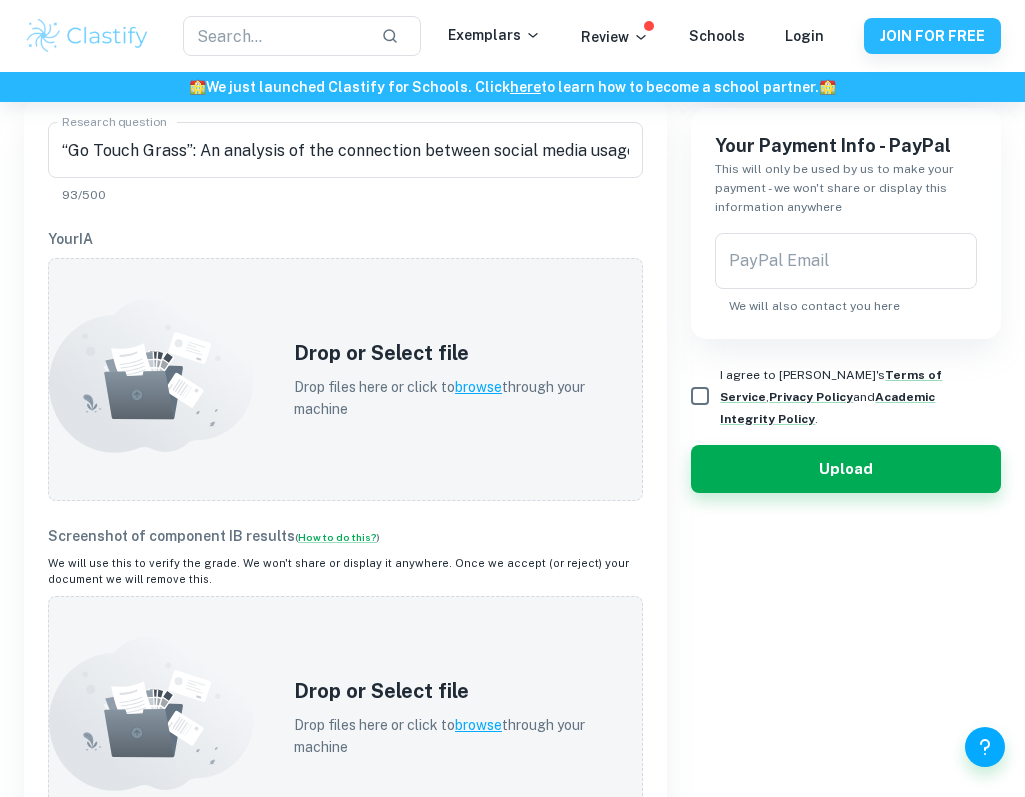 scroll, scrollTop: 587, scrollLeft: 0, axis: vertical 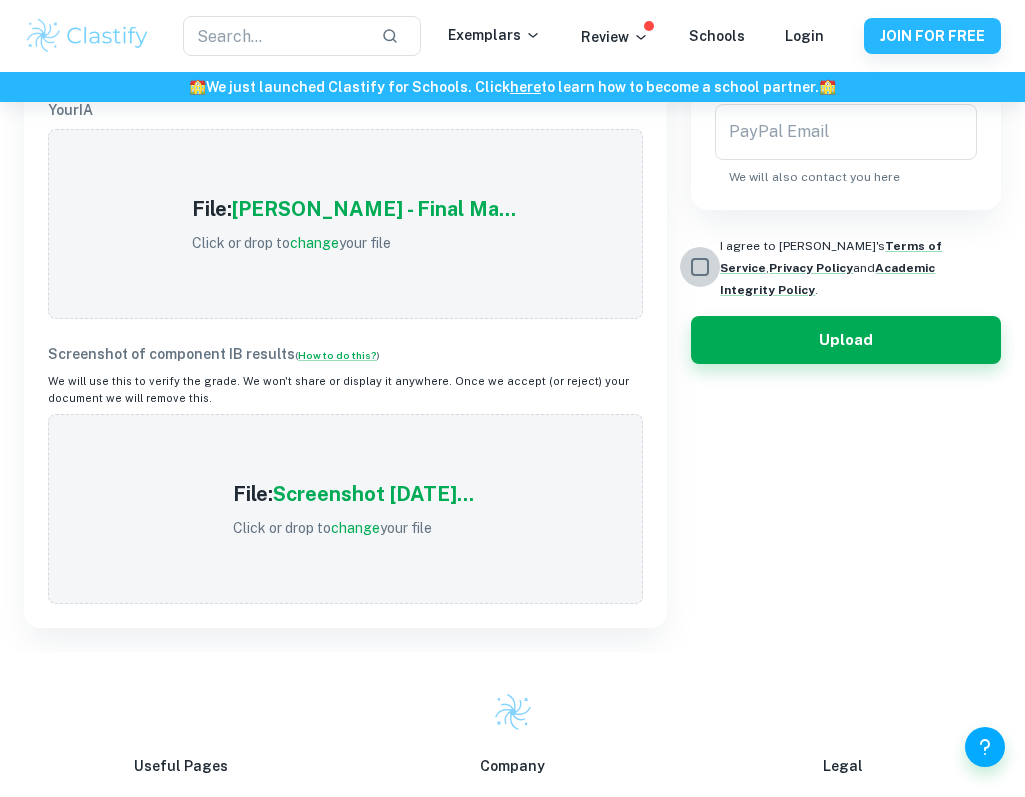 click on "I agree to [PERSON_NAME]'s  Terms of Service ,  Privacy Policy  and  Academic Integrity Policy ." at bounding box center (700, 267) 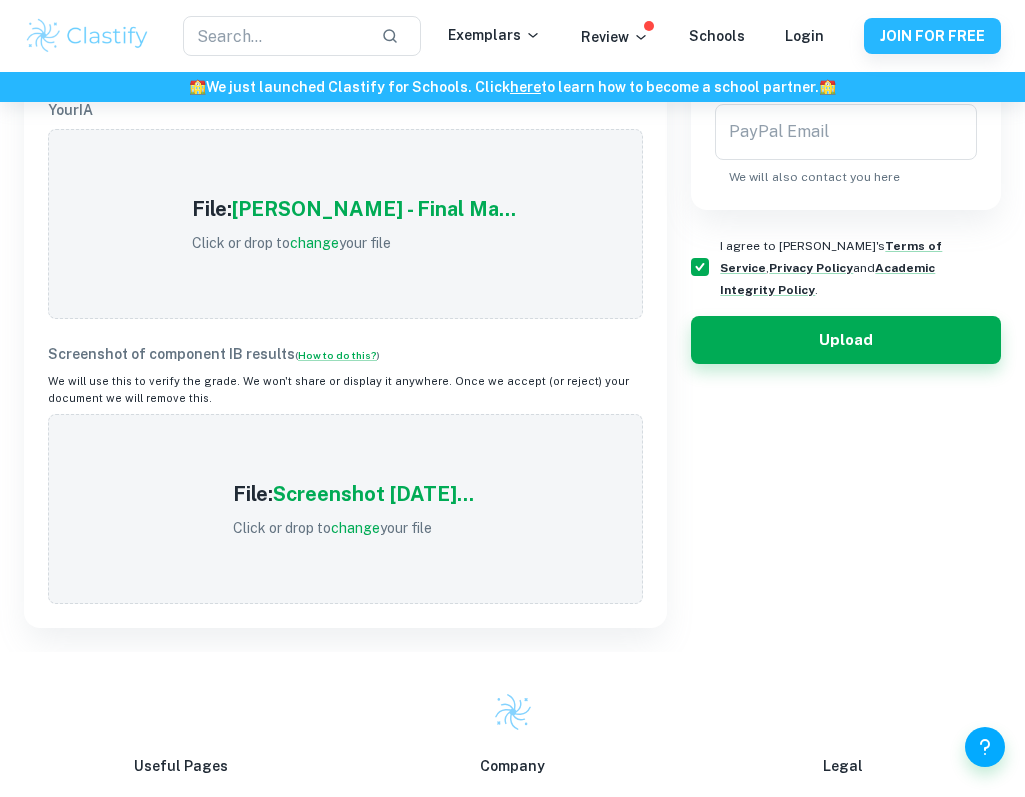 click on "PayPal Email" at bounding box center (846, 132) 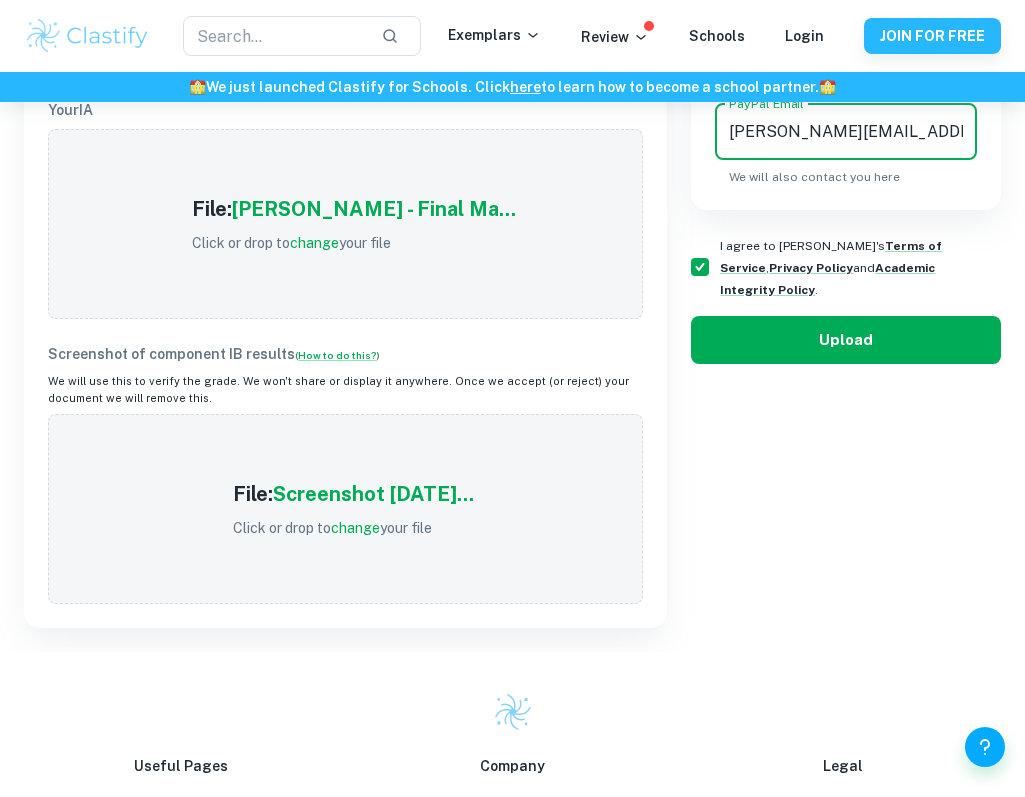 type on "[PERSON_NAME][EMAIL_ADDRESS][PERSON_NAME][DOMAIN_NAME]" 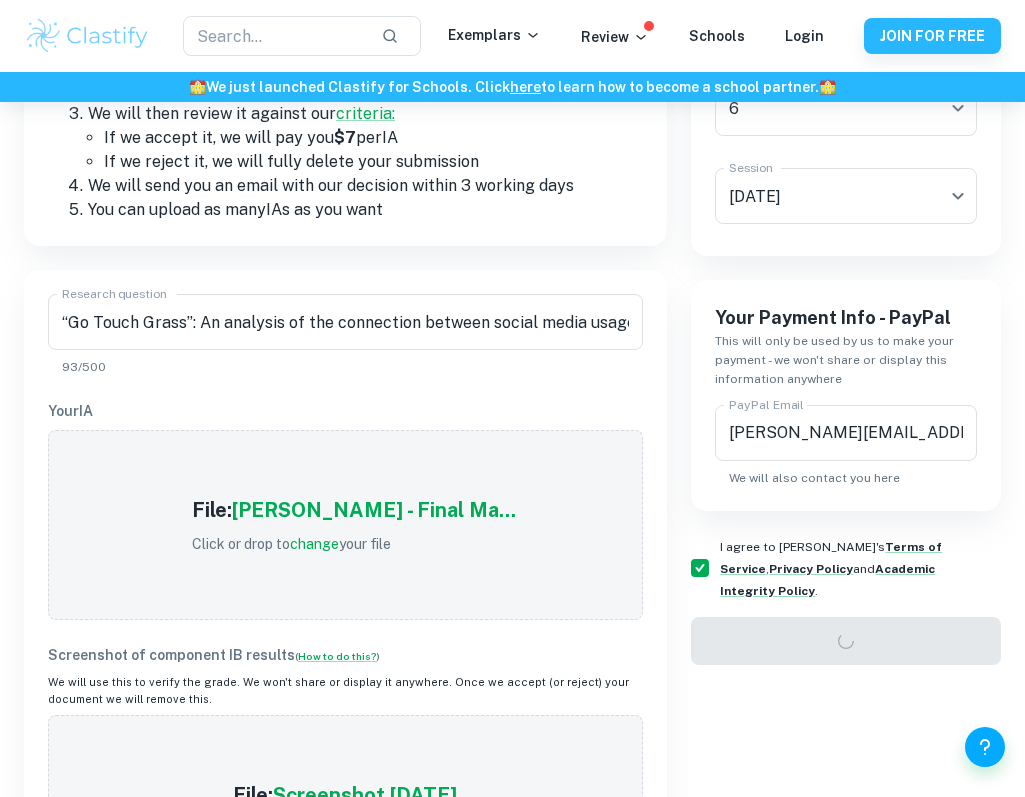 scroll, scrollTop: 346, scrollLeft: 0, axis: vertical 